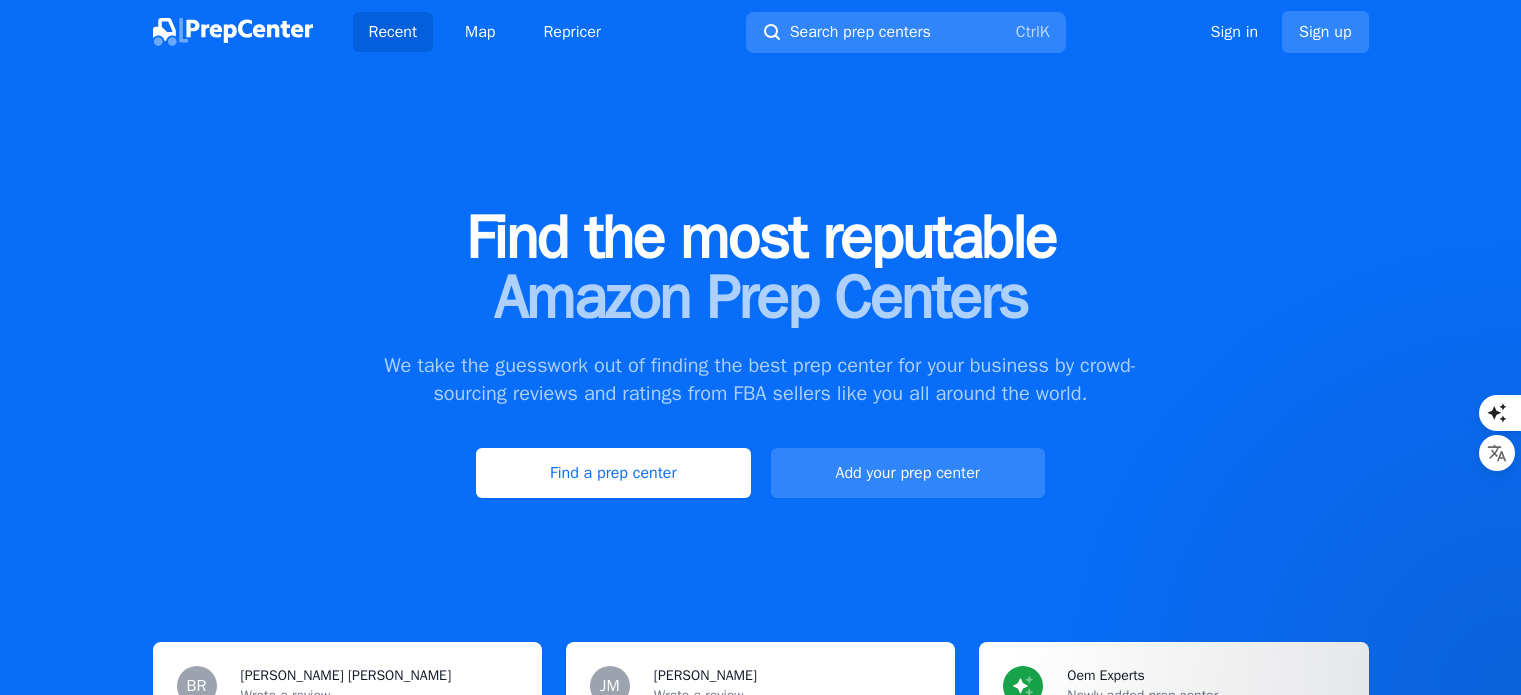 scroll, scrollTop: 0, scrollLeft: 0, axis: both 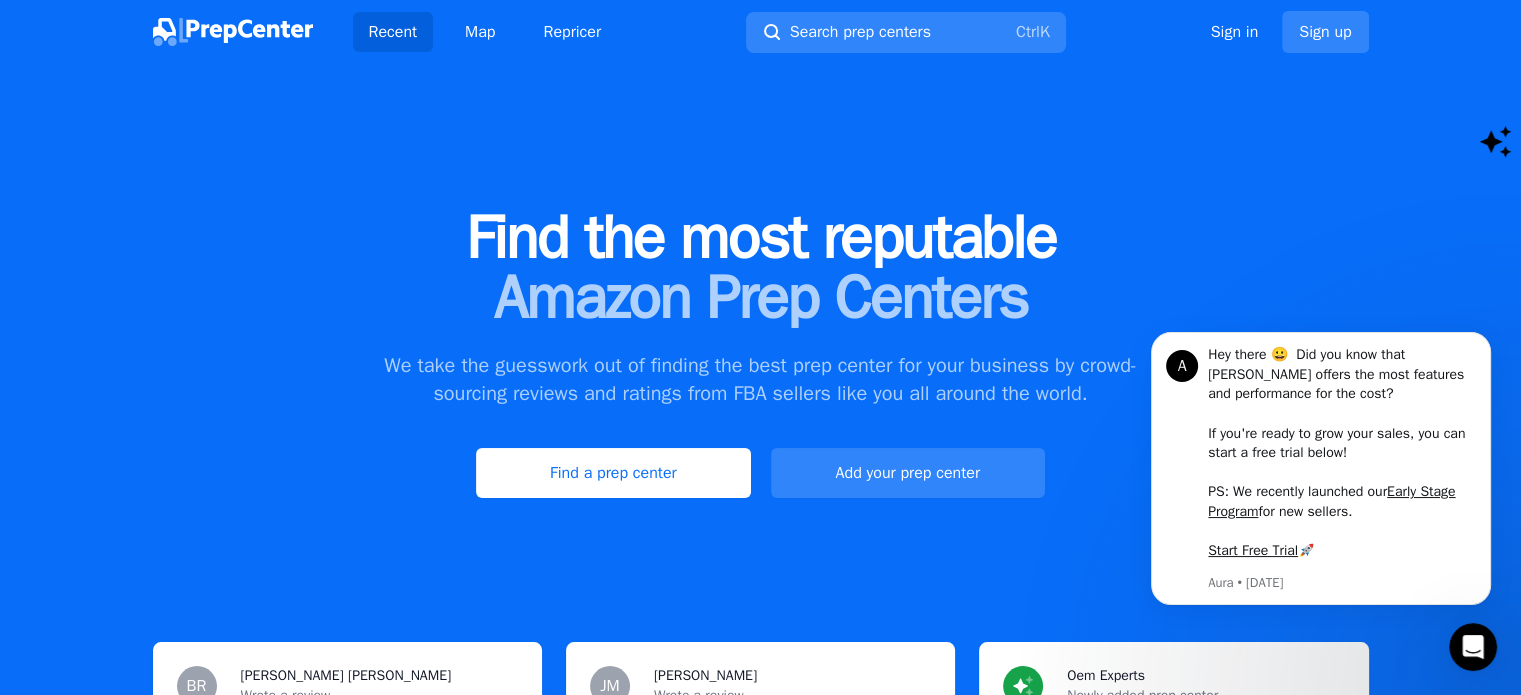 drag, startPoint x: 1516, startPoint y: 411, endPoint x: 1522, endPoint y: 139, distance: 272.06616 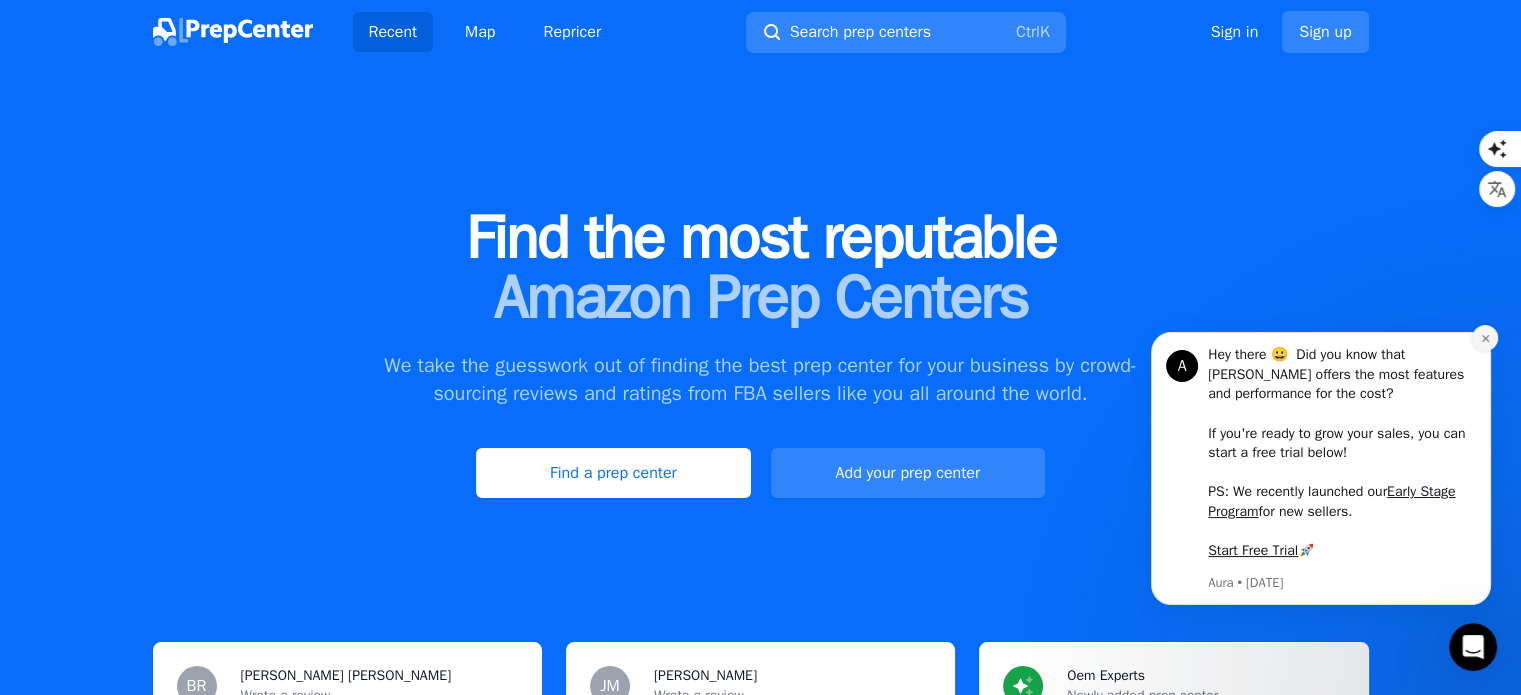 click 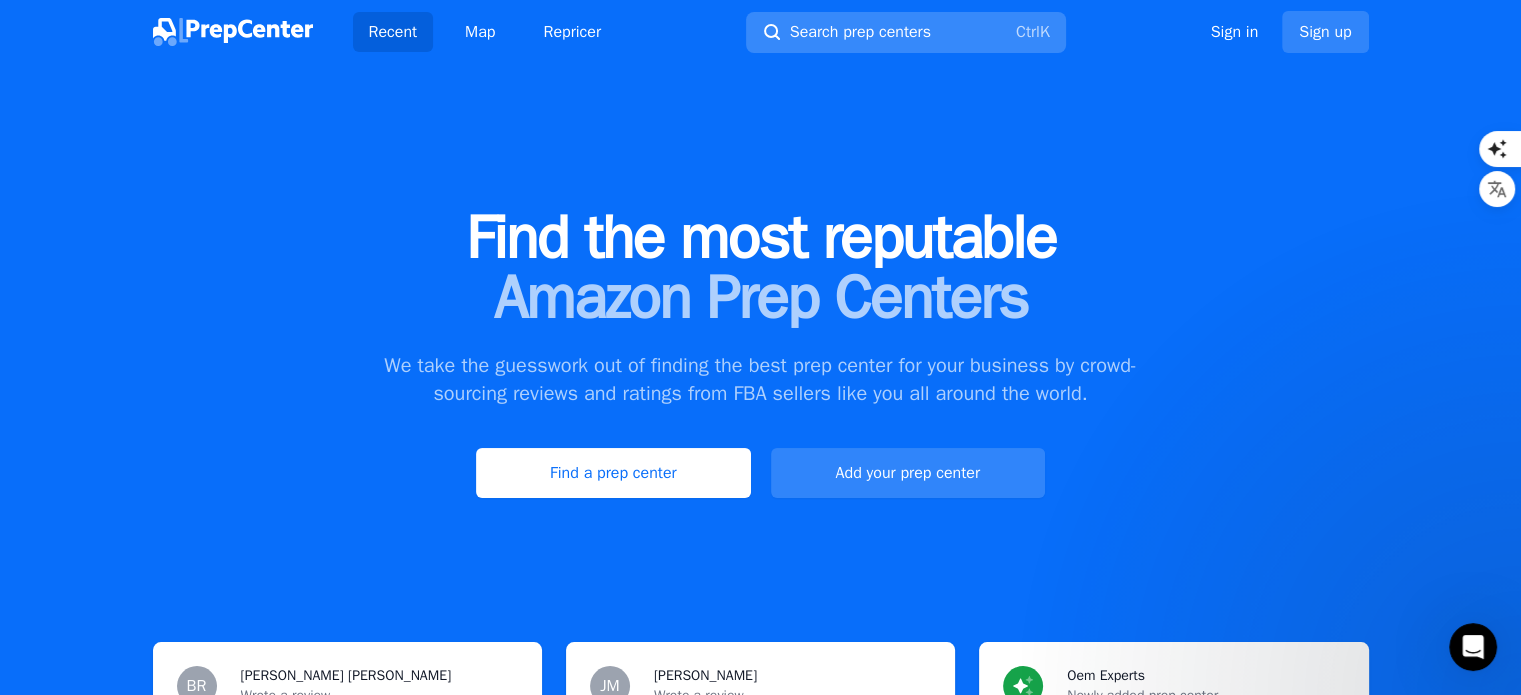 click on "Ctrl" at bounding box center [1028, 32] 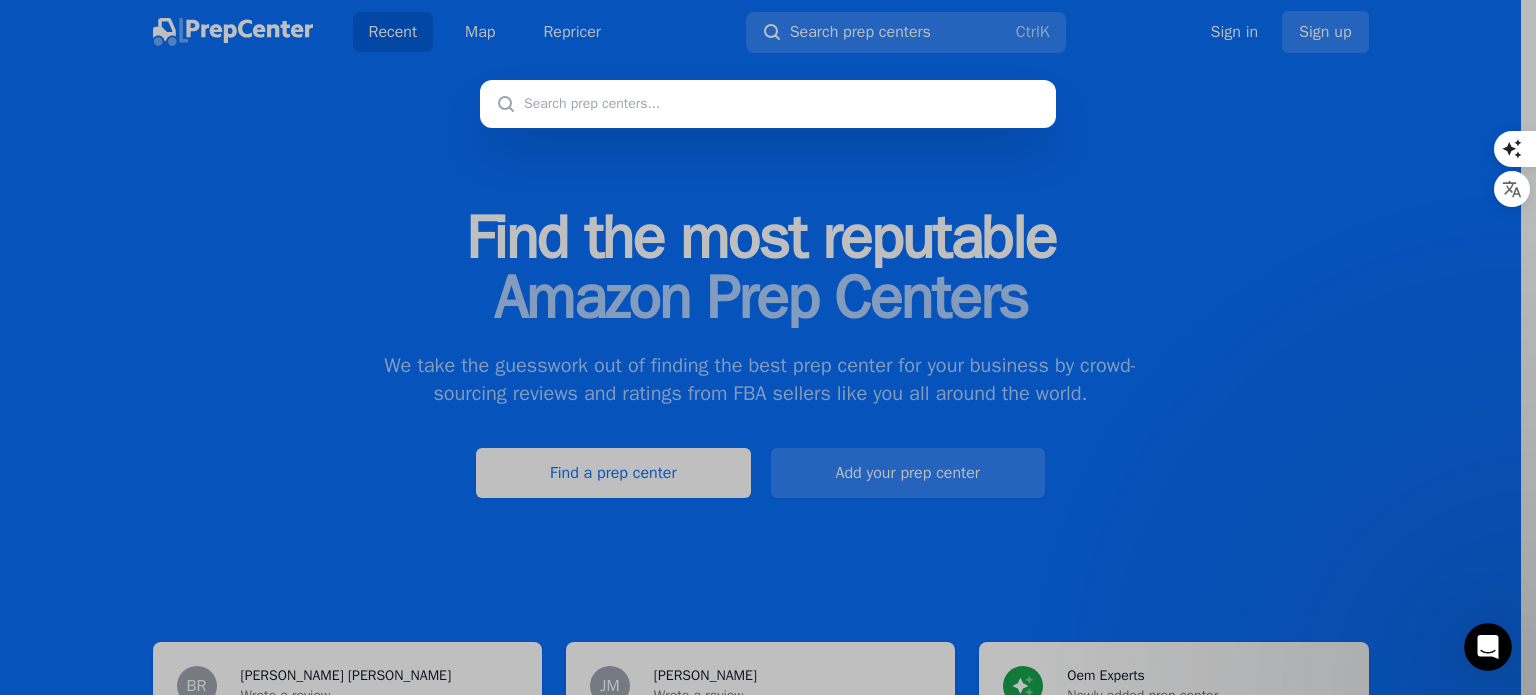 click at bounding box center [768, 104] 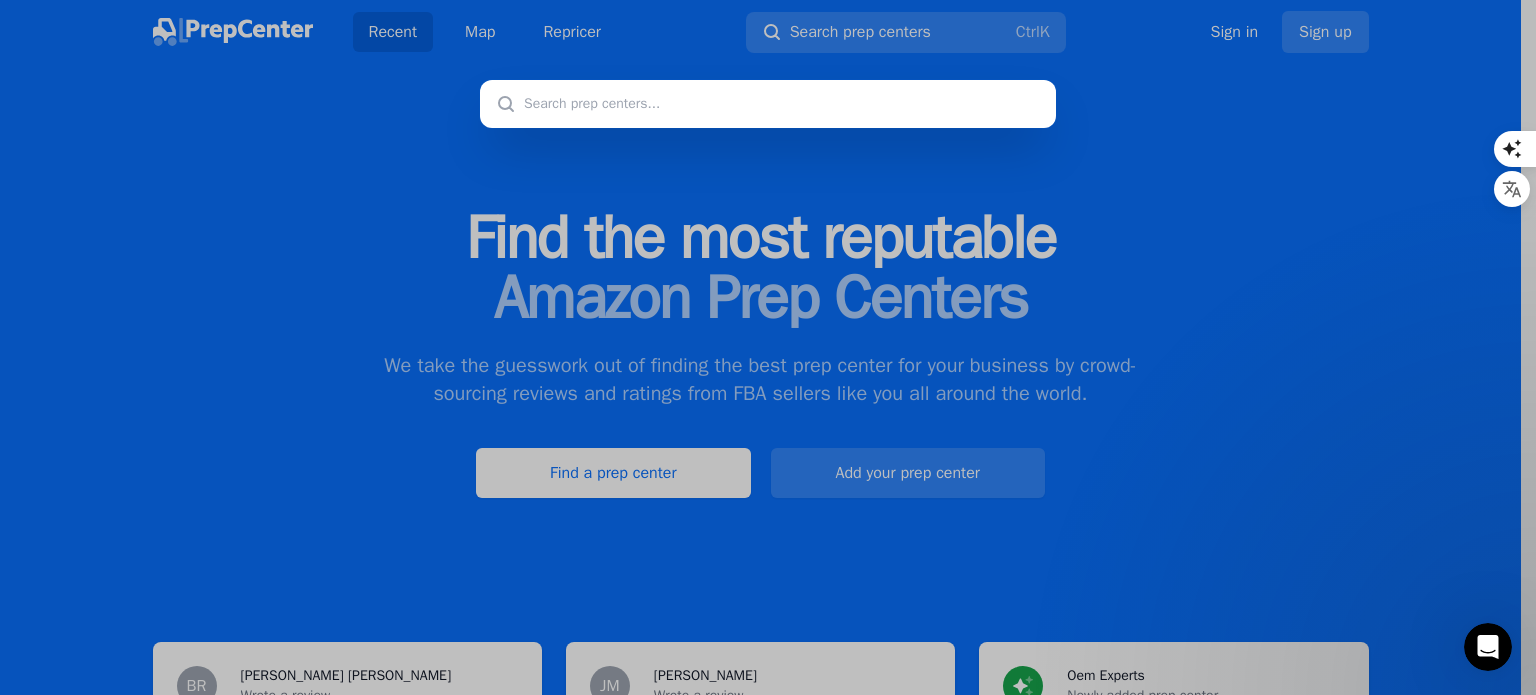 type on "r" 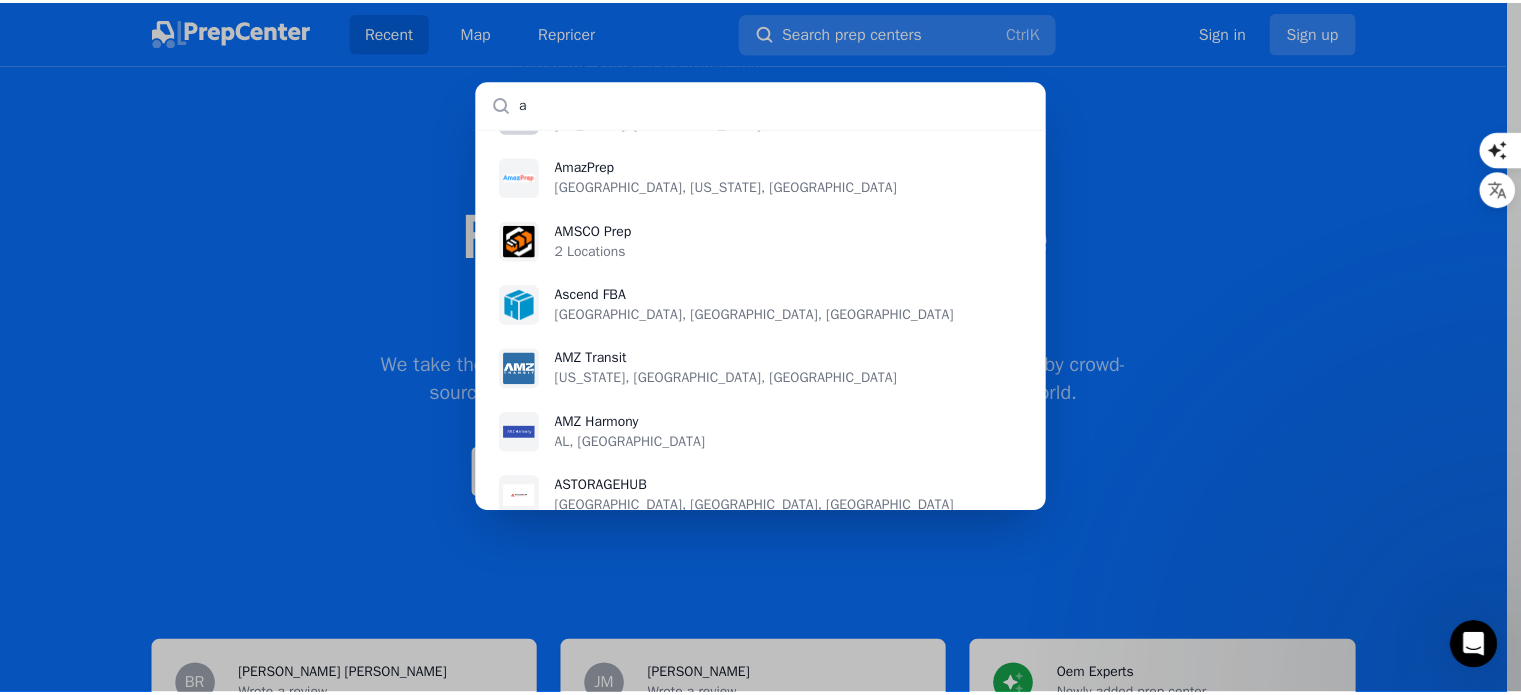 scroll, scrollTop: 320, scrollLeft: 0, axis: vertical 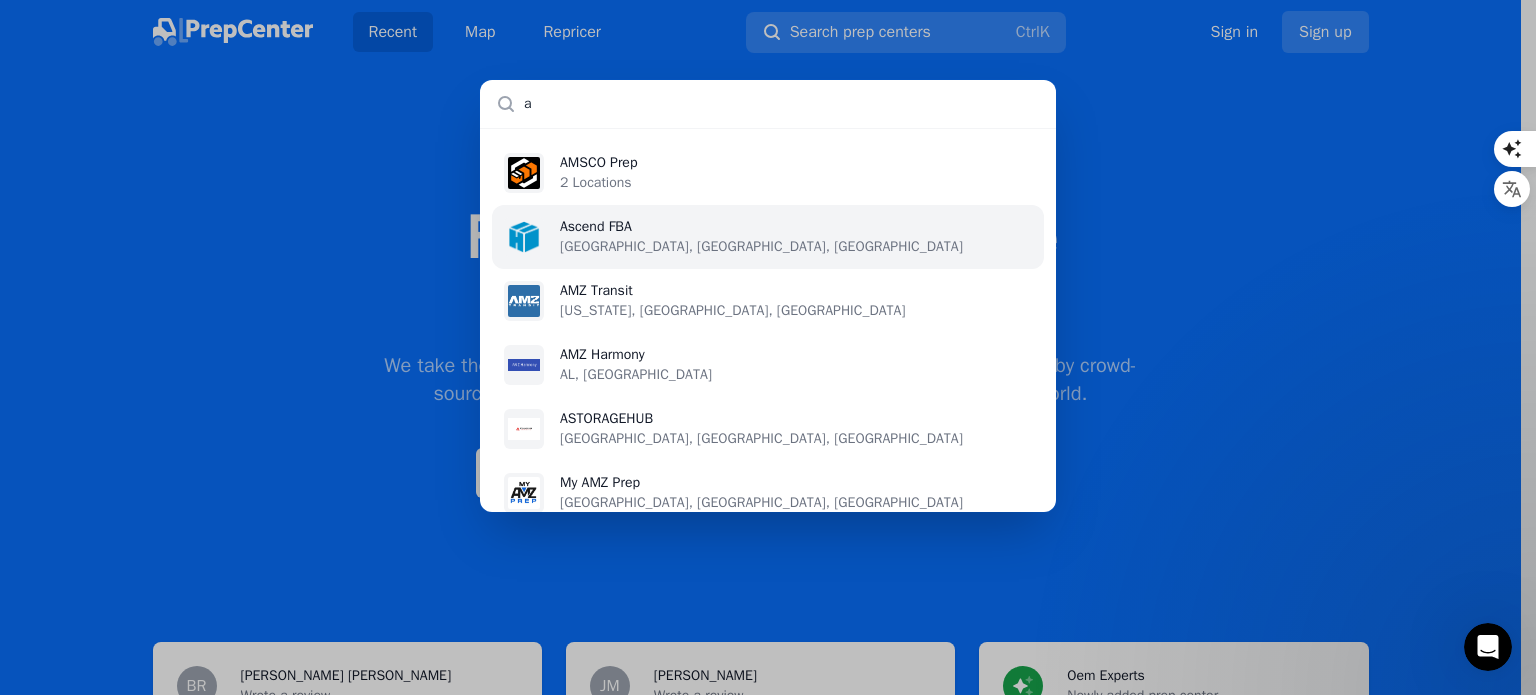 type on "a" 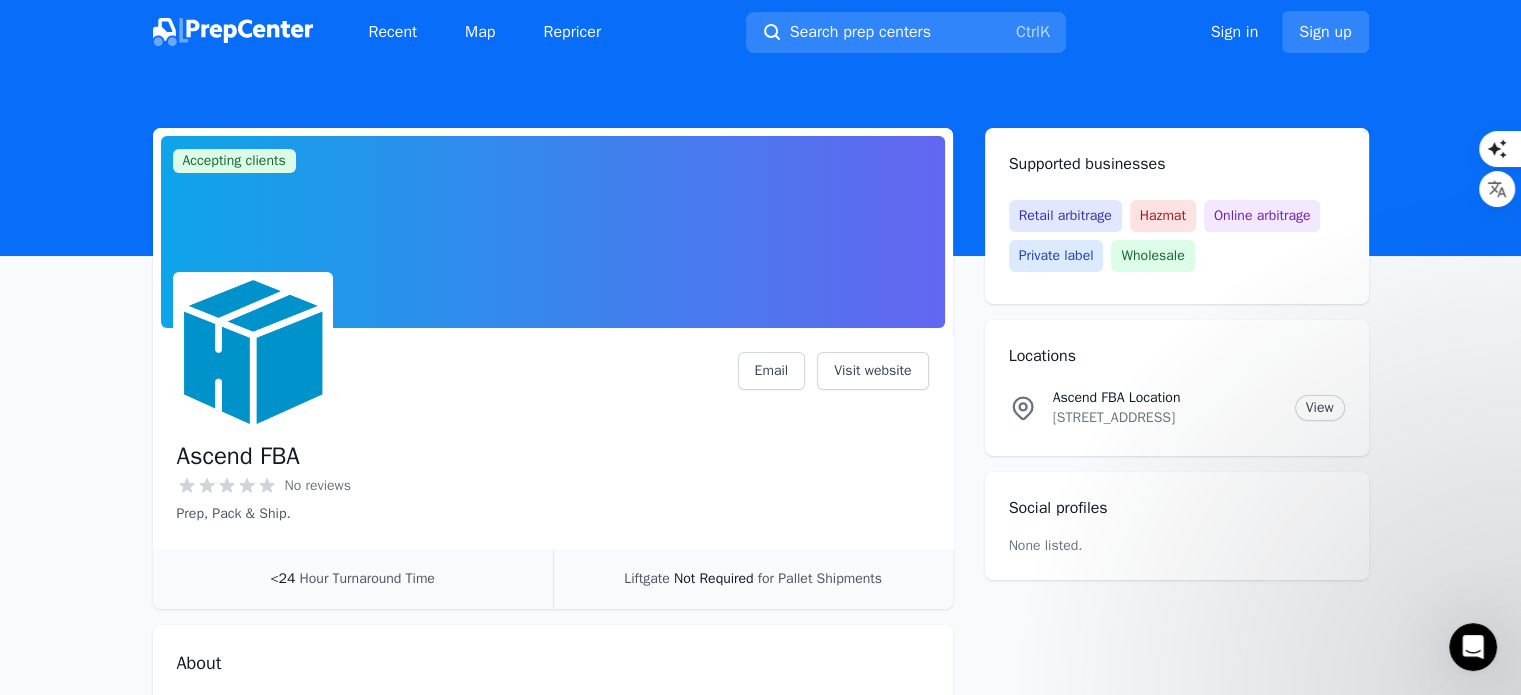scroll, scrollTop: 355, scrollLeft: 0, axis: vertical 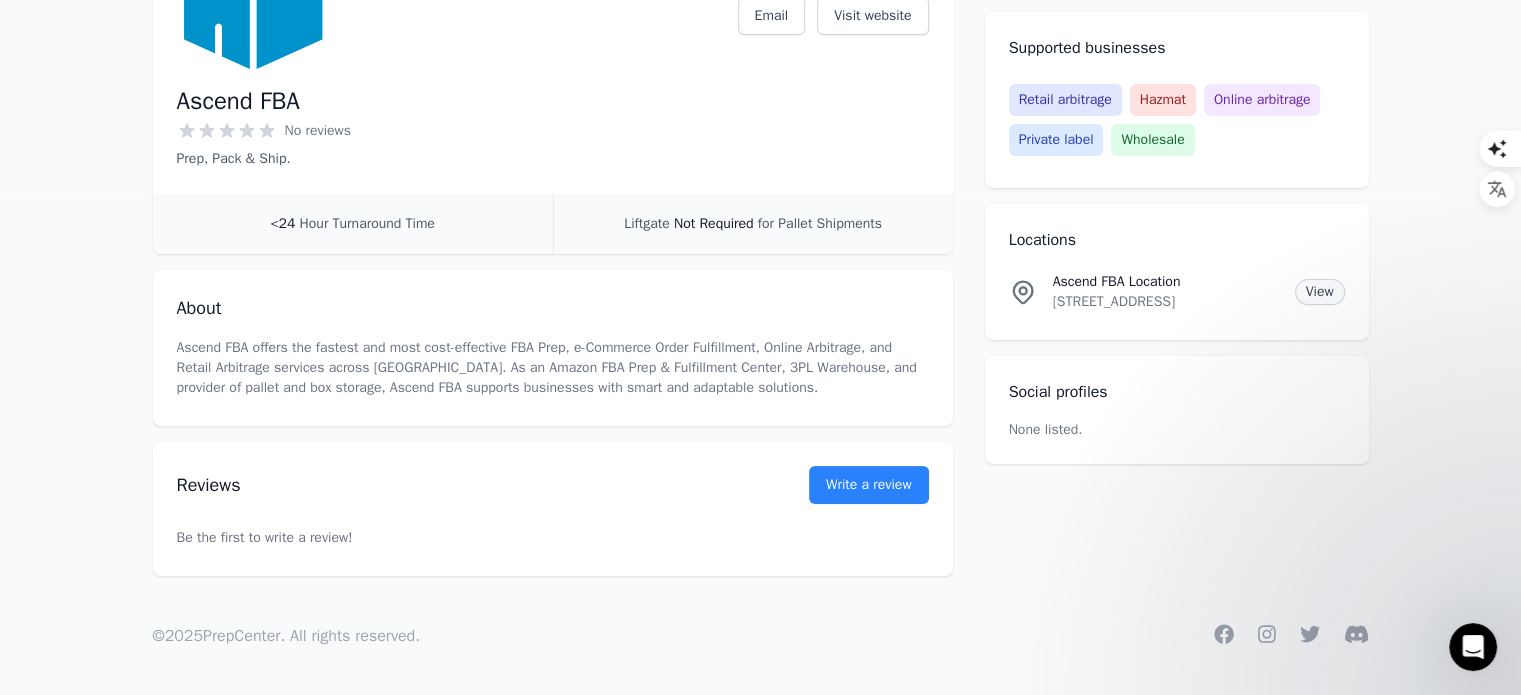 click on "View" at bounding box center [1320, 292] 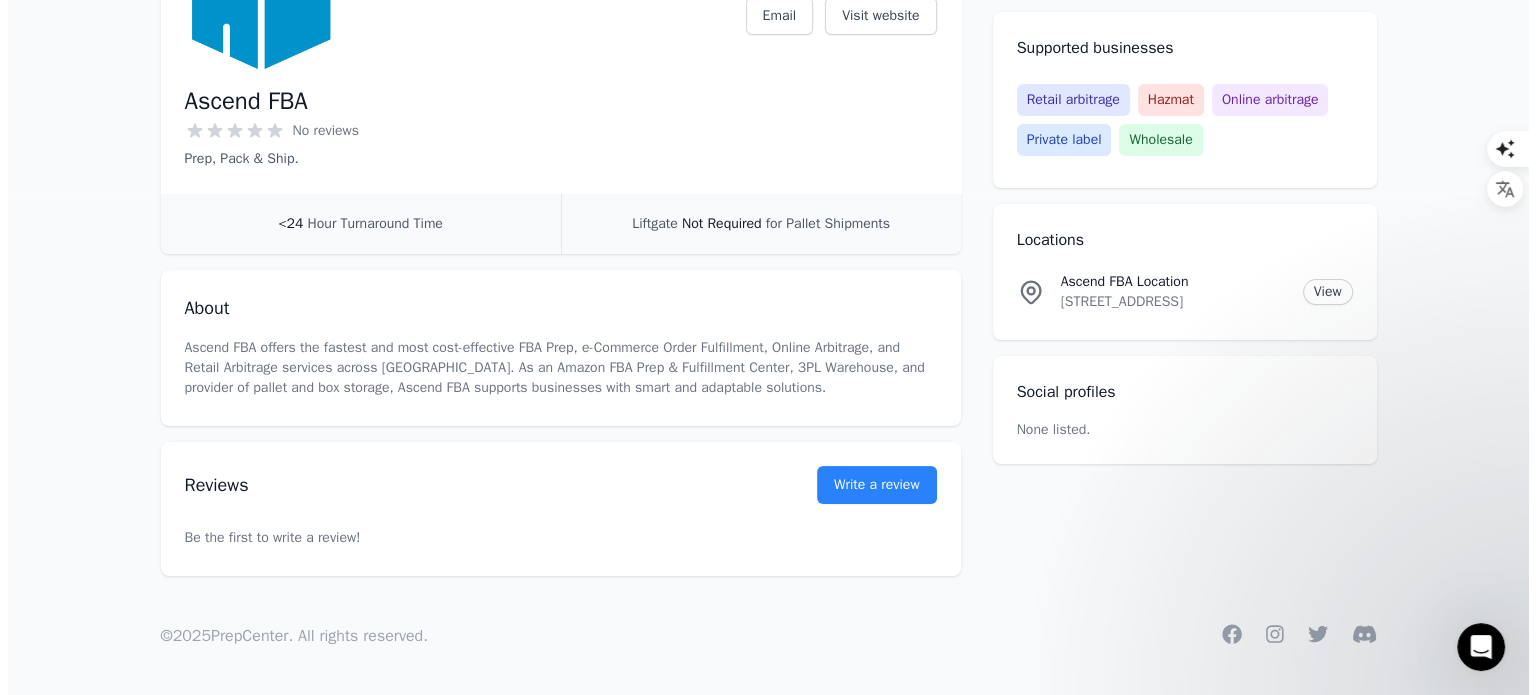scroll, scrollTop: 0, scrollLeft: 0, axis: both 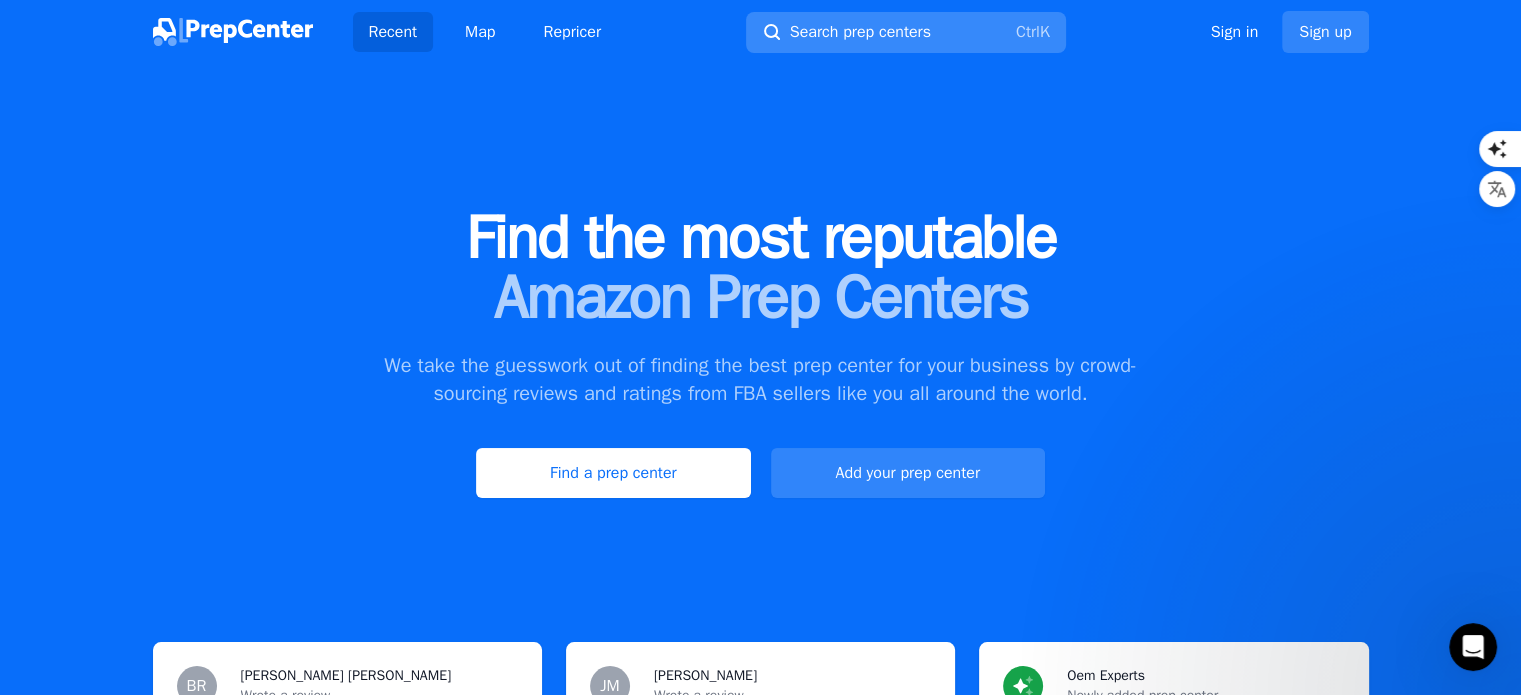 click on "Ctrl  K" at bounding box center (1029, 32) 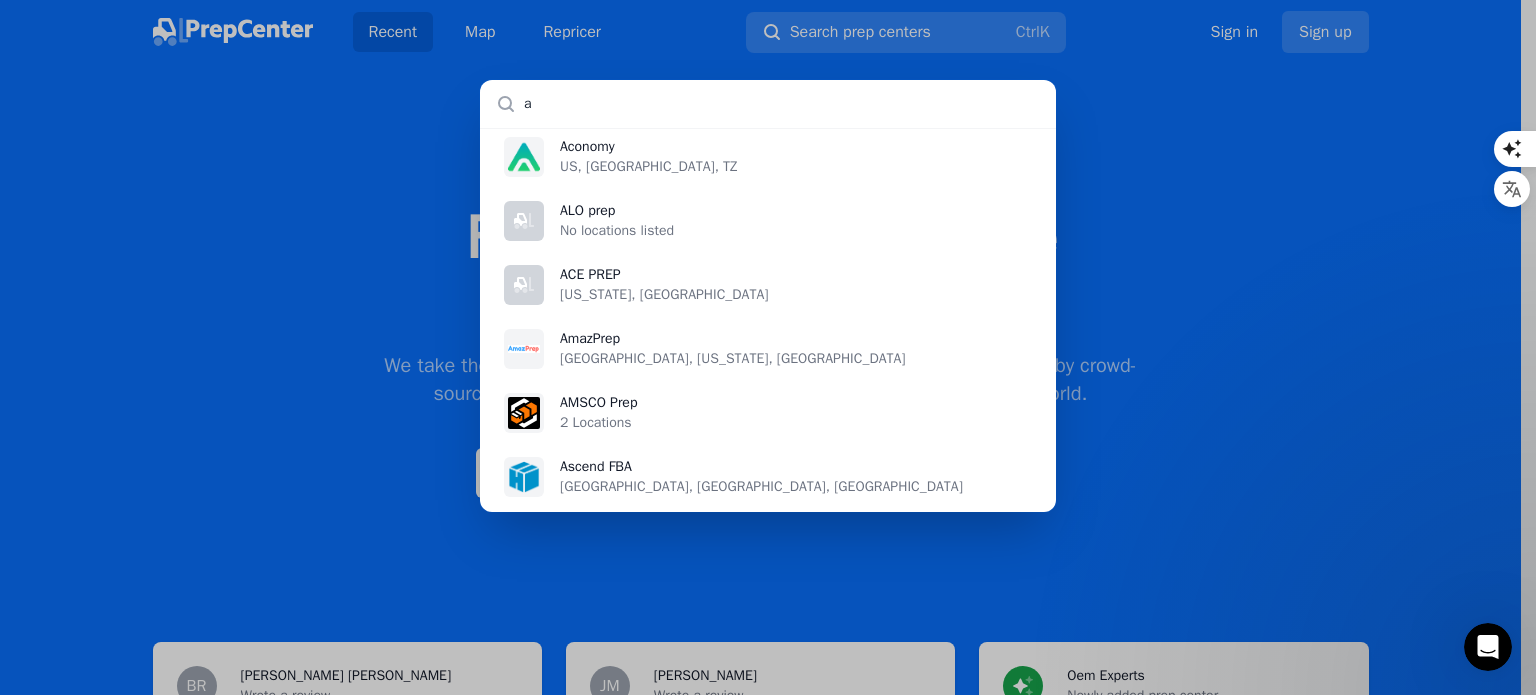 scroll, scrollTop: 266, scrollLeft: 0, axis: vertical 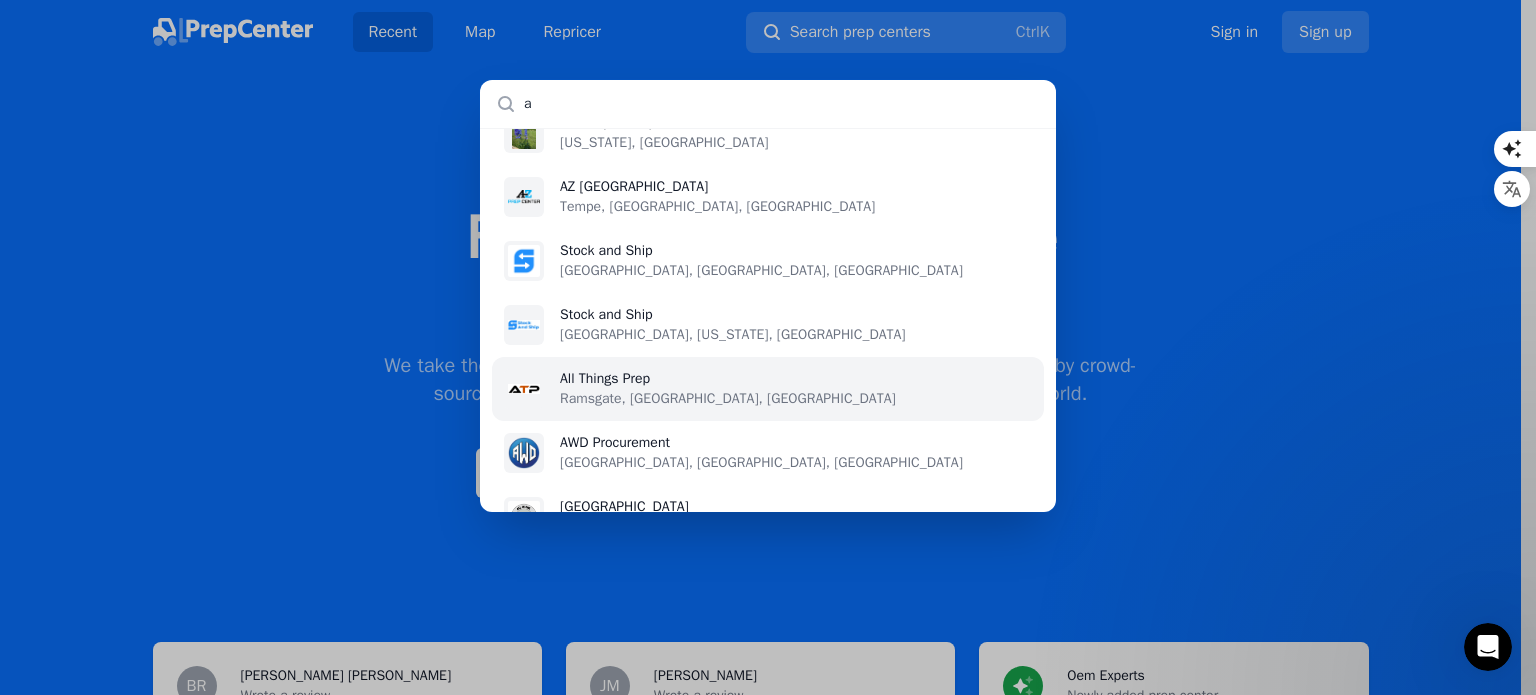 type on "a" 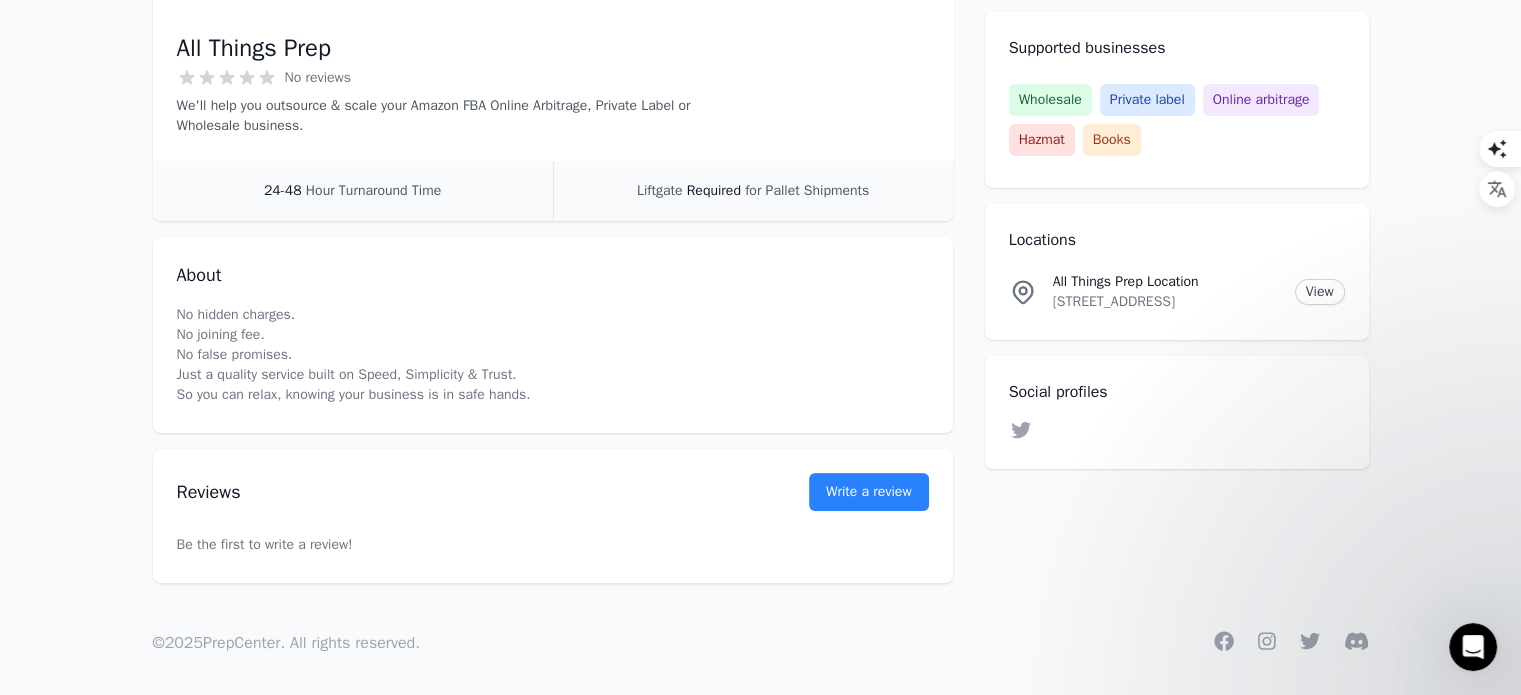scroll, scrollTop: 415, scrollLeft: 0, axis: vertical 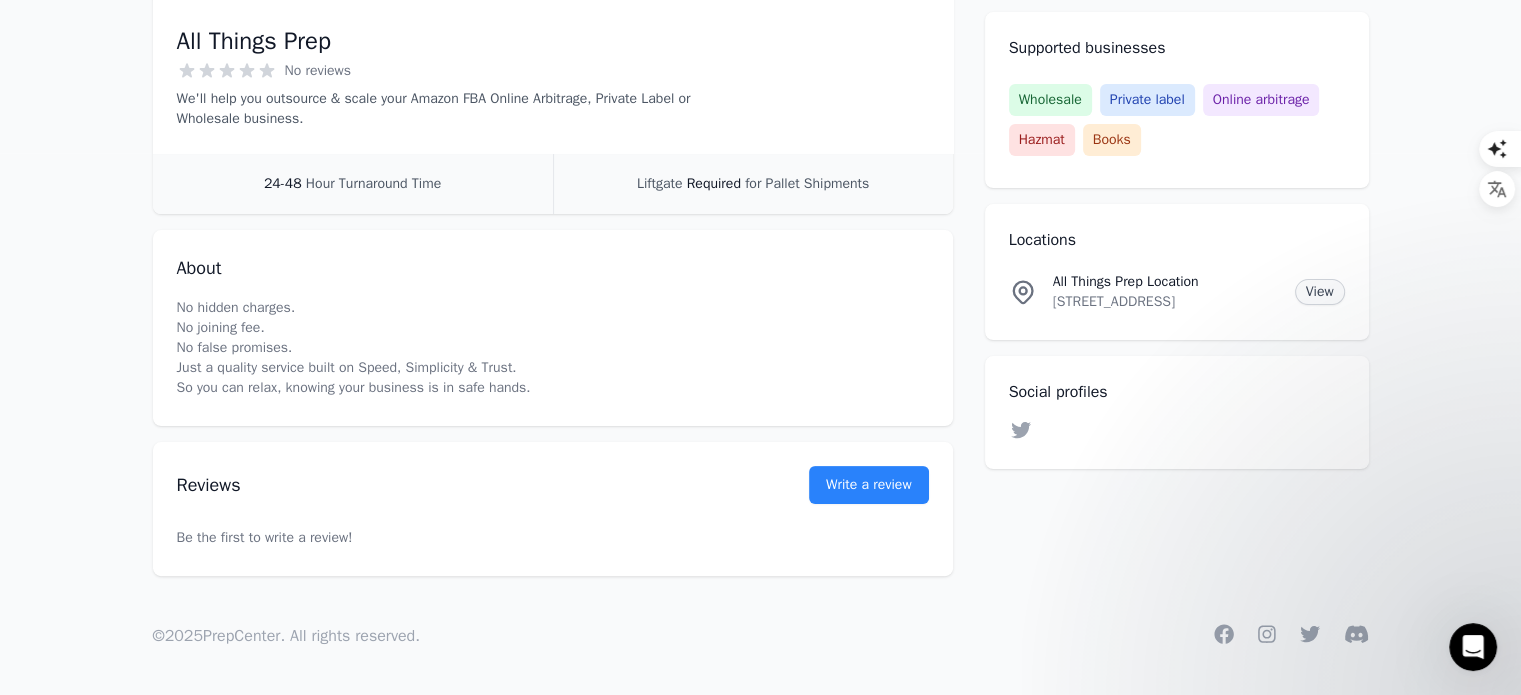 click on "View" at bounding box center [1320, 292] 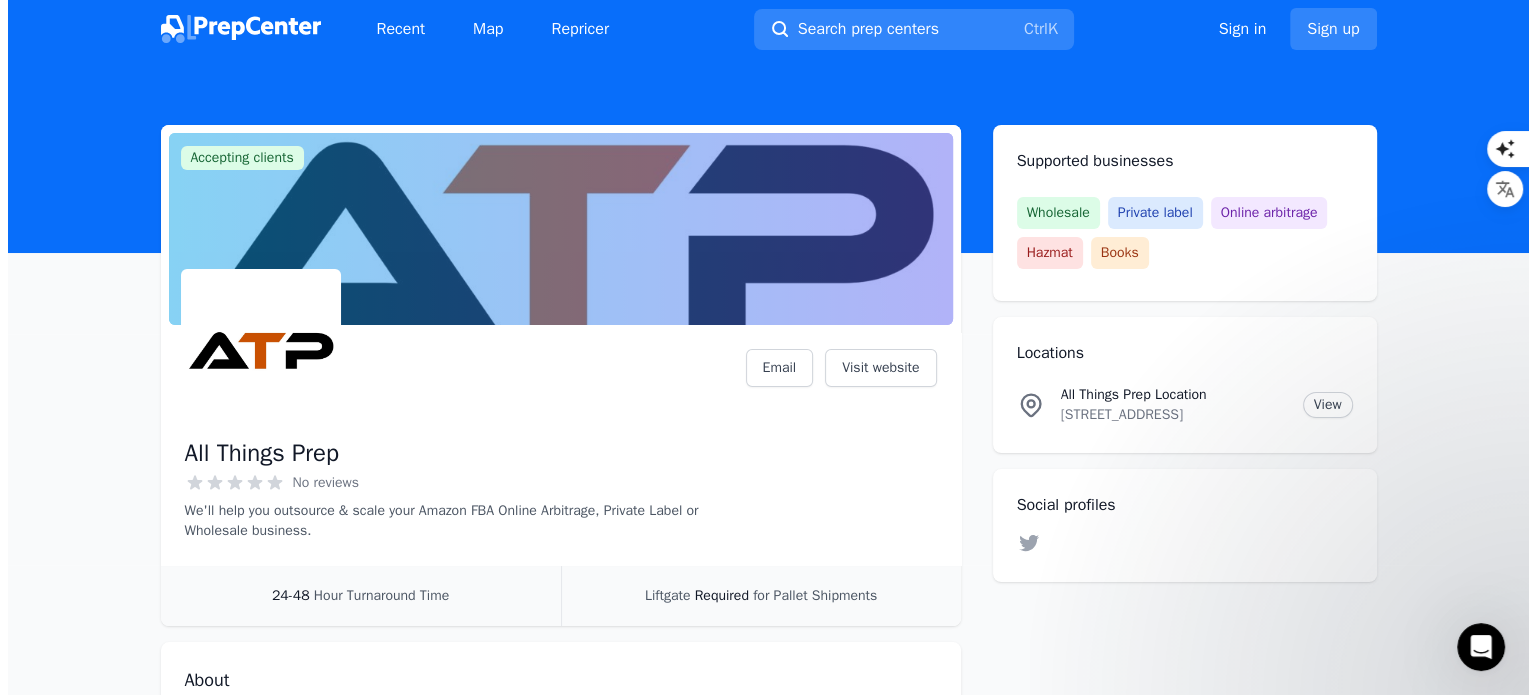 scroll, scrollTop: 0, scrollLeft: 0, axis: both 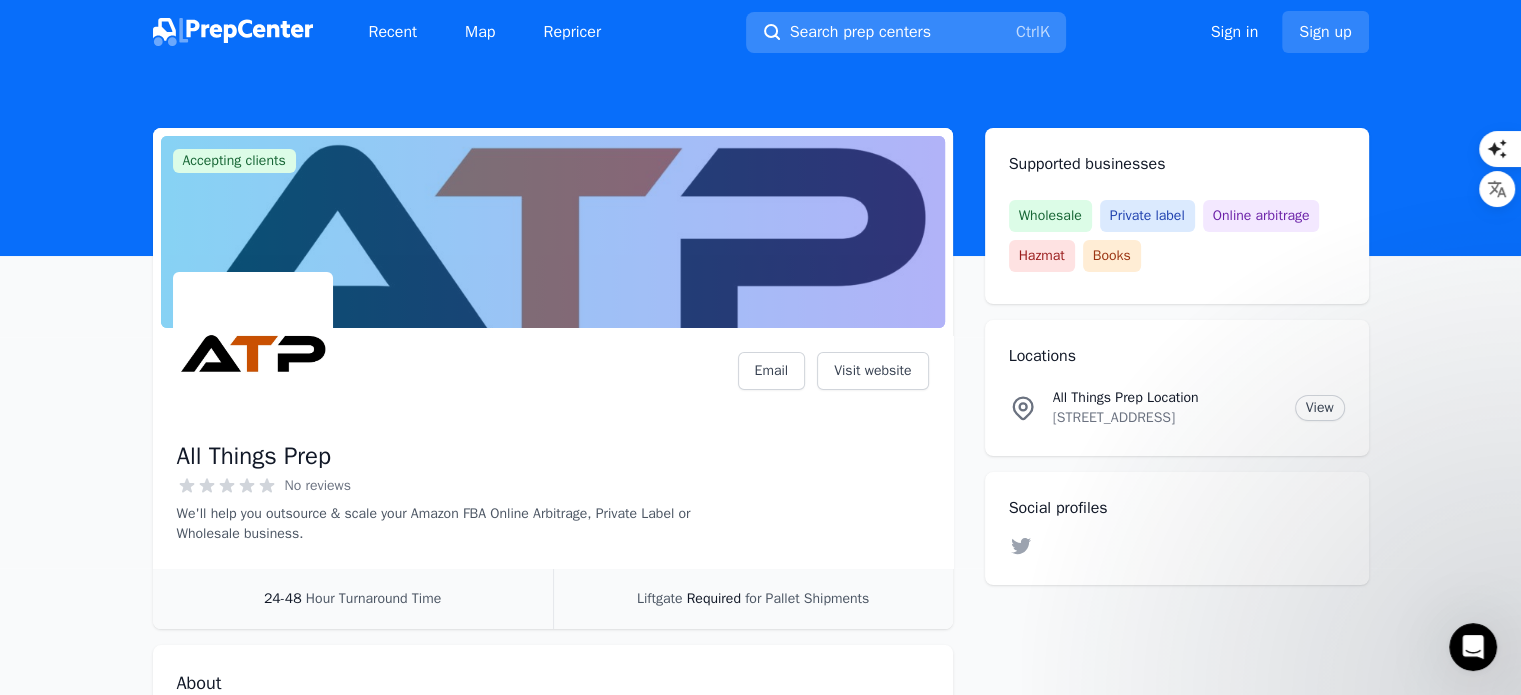 click on "Ctrl" at bounding box center [1028, 32] 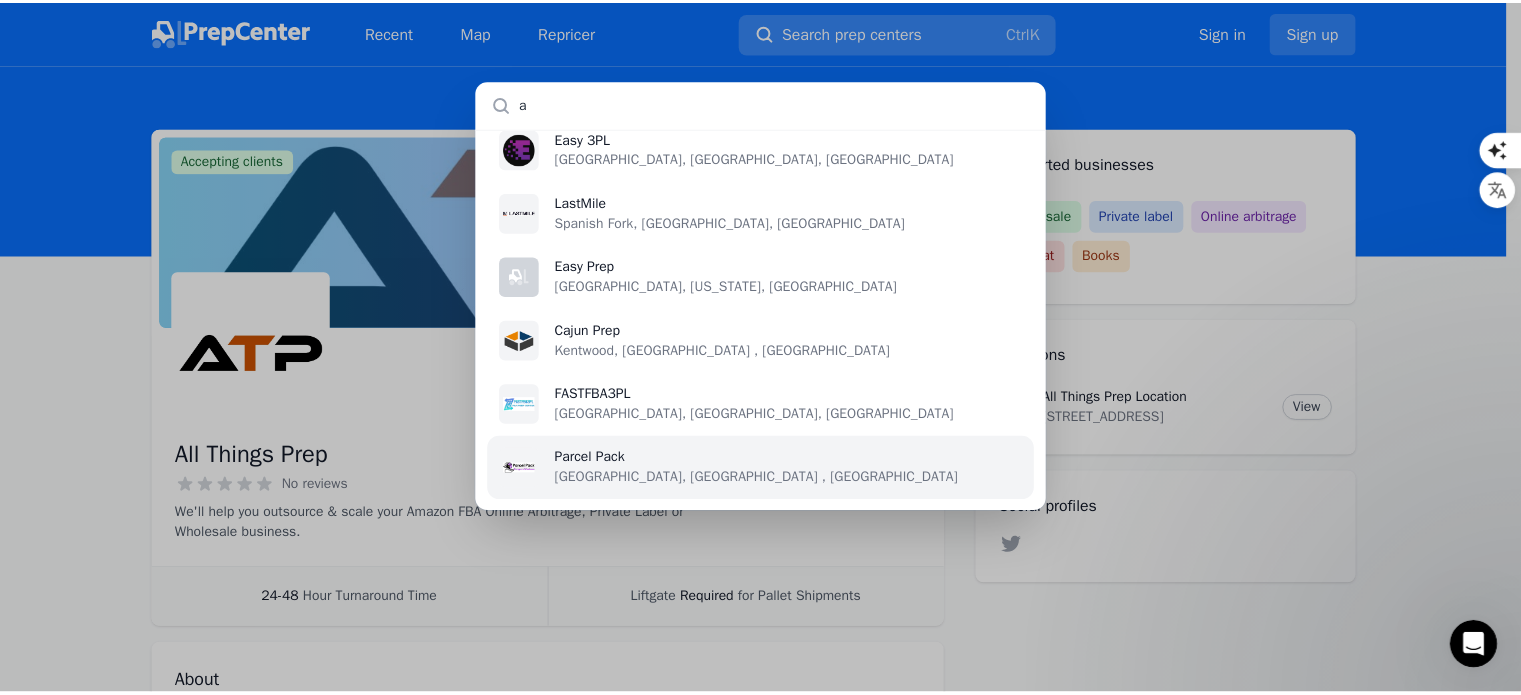 scroll, scrollTop: 5932, scrollLeft: 0, axis: vertical 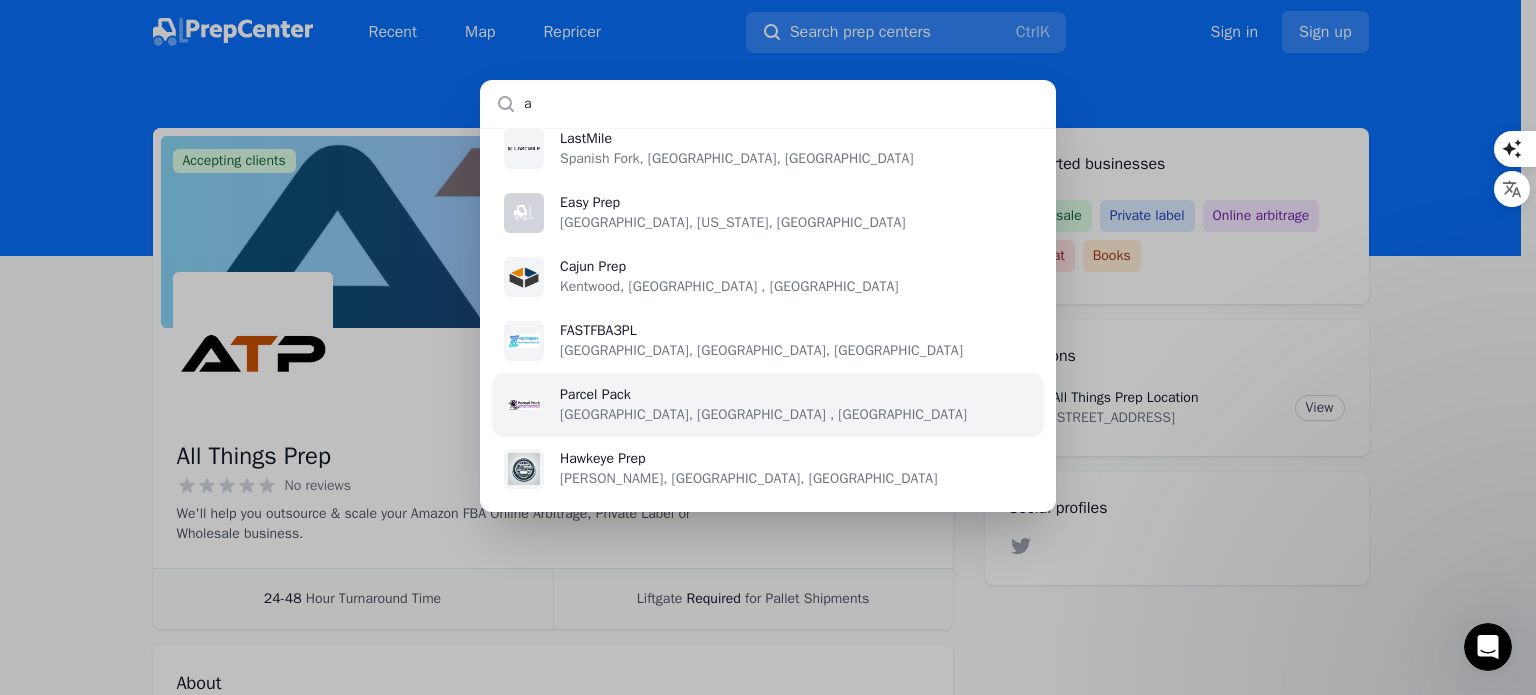 type on "a" 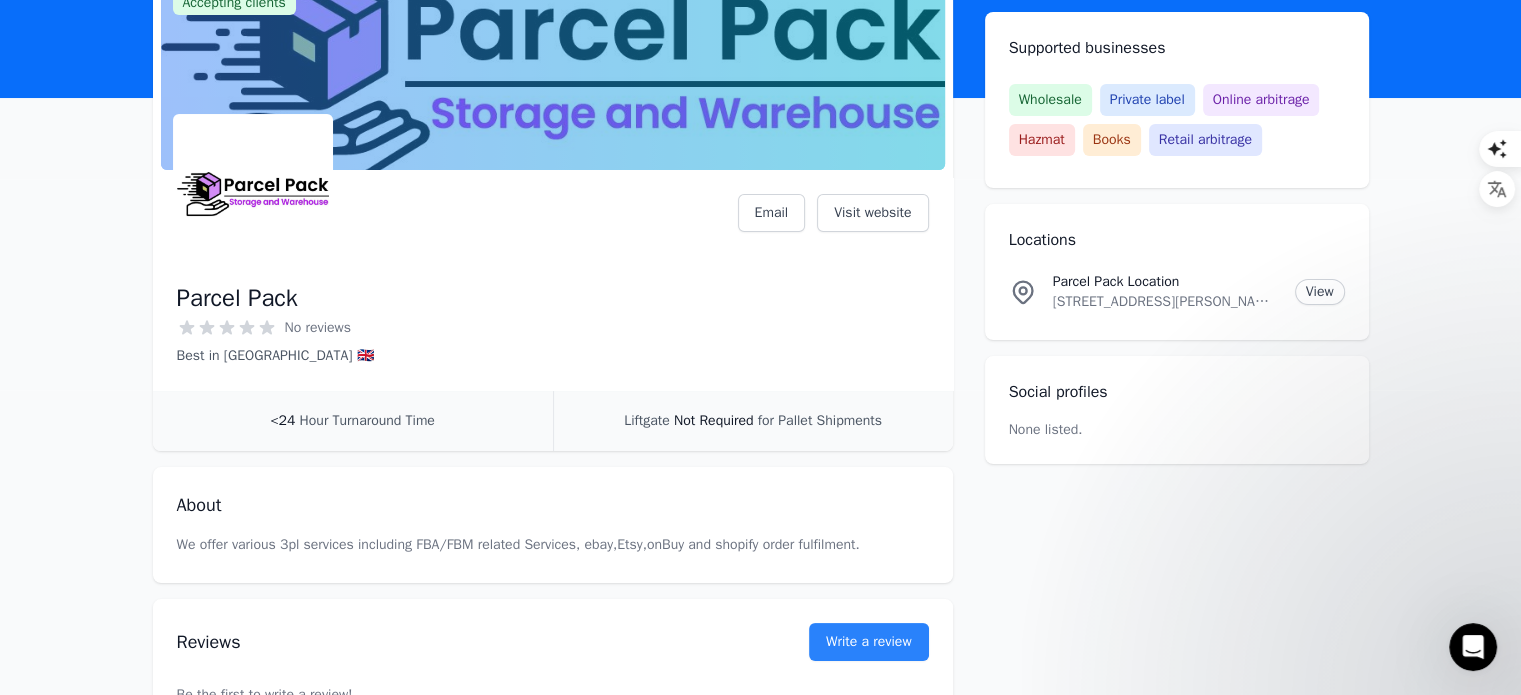 scroll, scrollTop: 200, scrollLeft: 0, axis: vertical 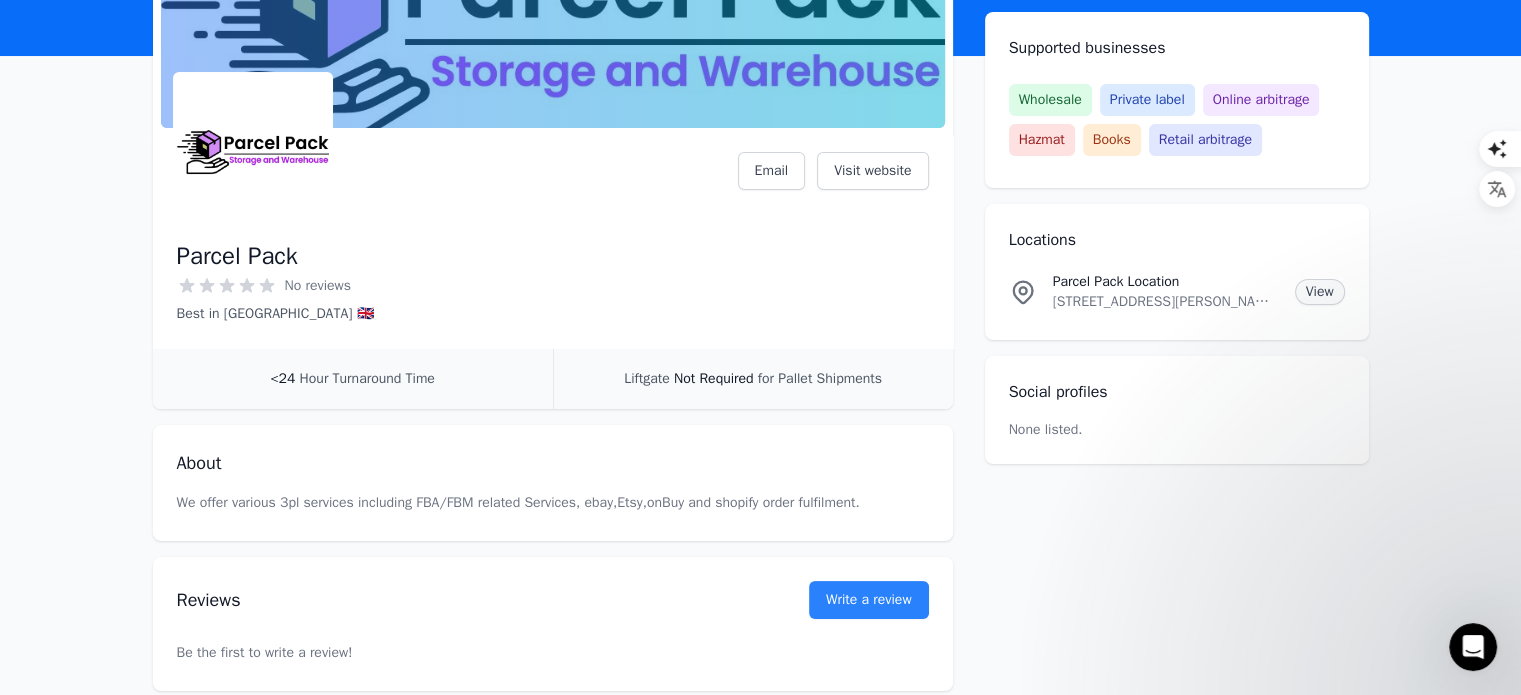 click on "View" at bounding box center [1320, 292] 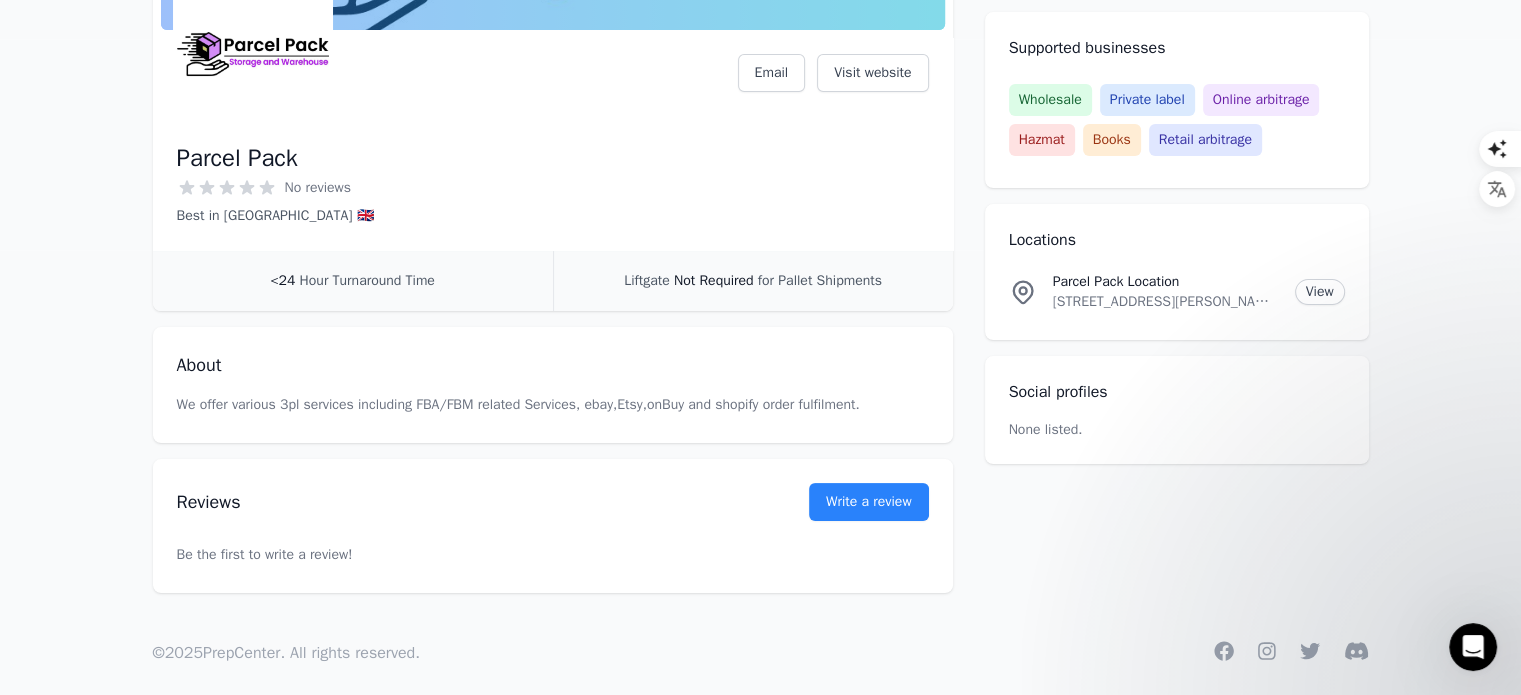 scroll, scrollTop: 300, scrollLeft: 0, axis: vertical 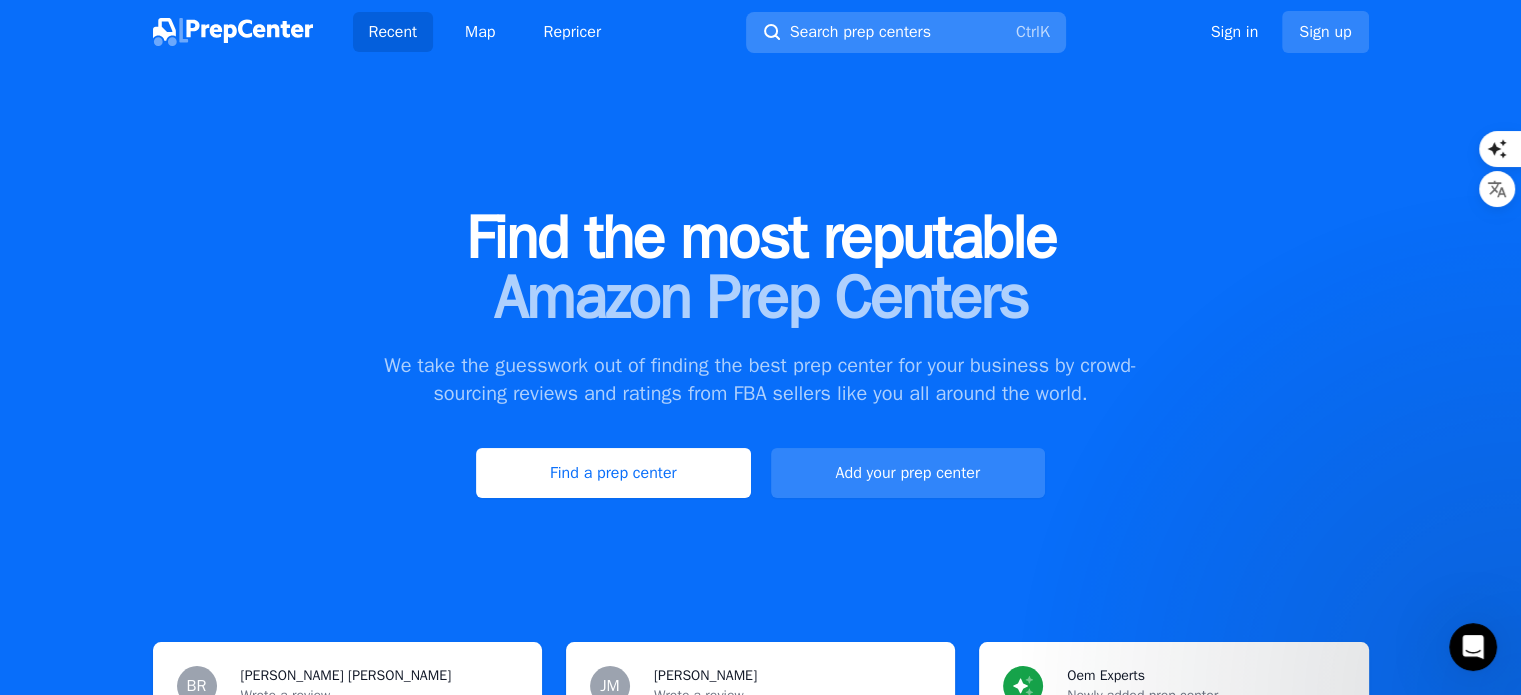 click on "Search prep centers Ctrl  K" at bounding box center (906, 32) 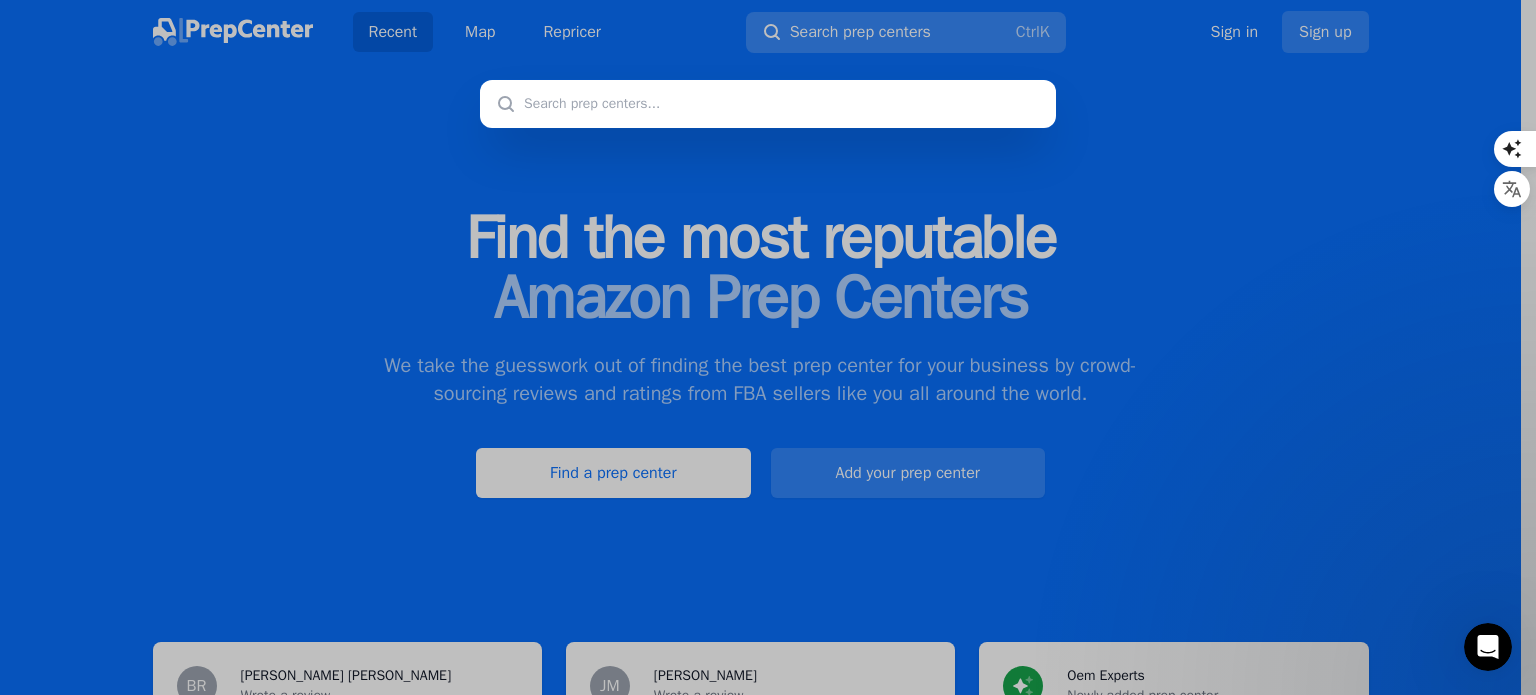 type on "a" 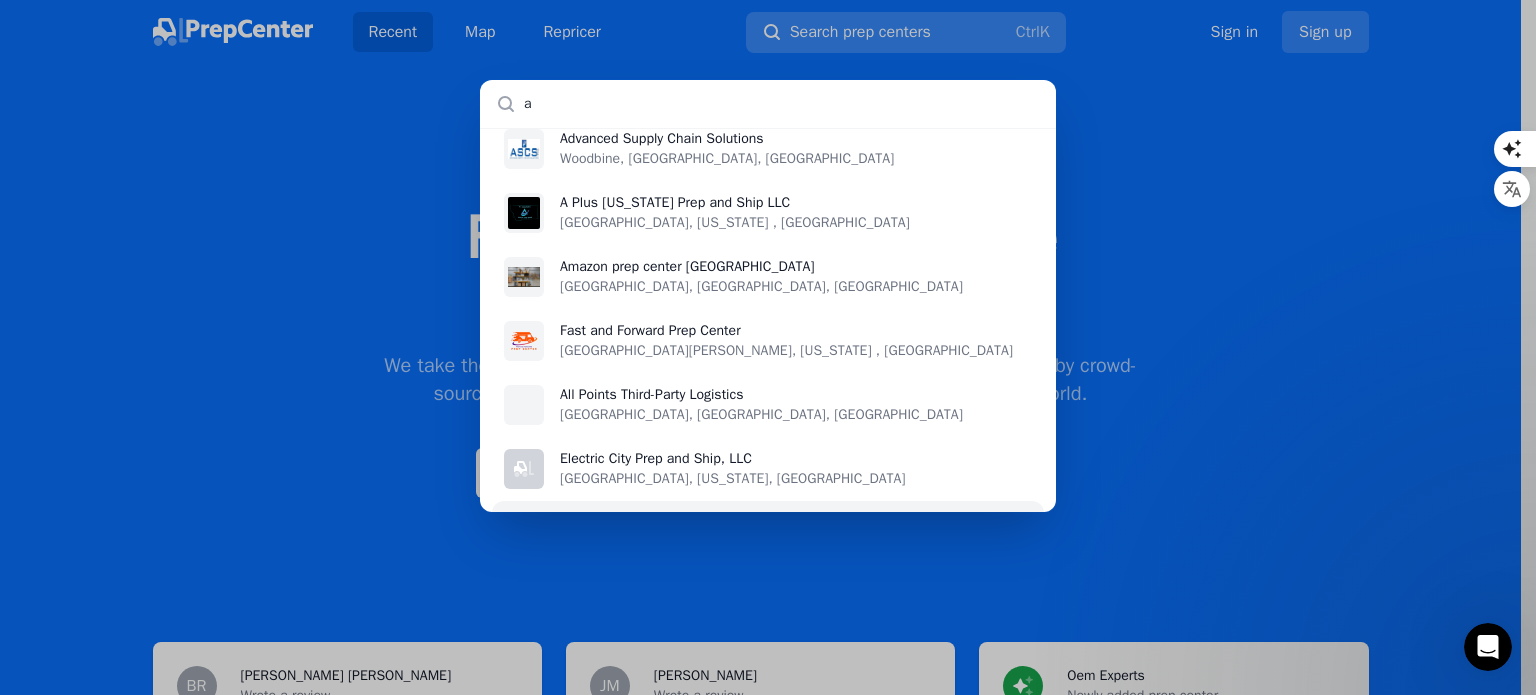 scroll, scrollTop: 4056, scrollLeft: 0, axis: vertical 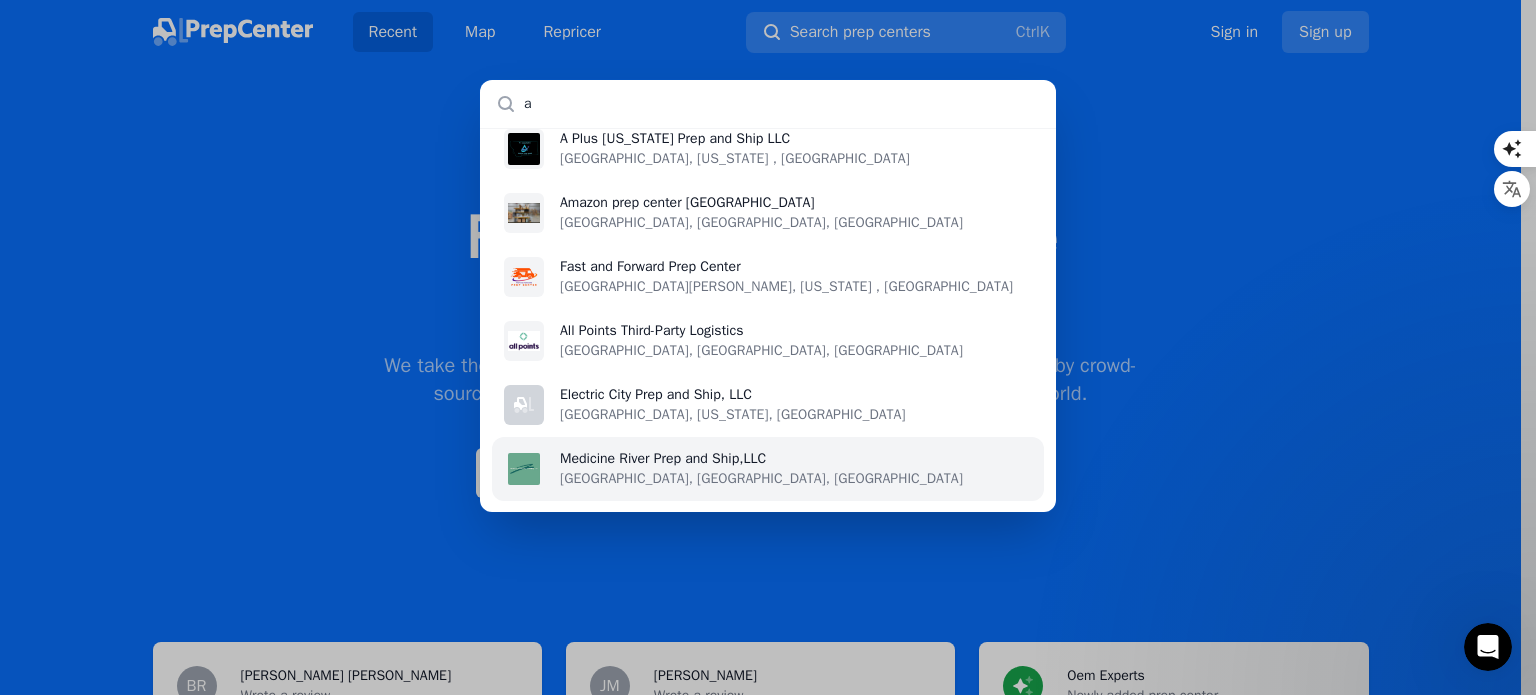 type 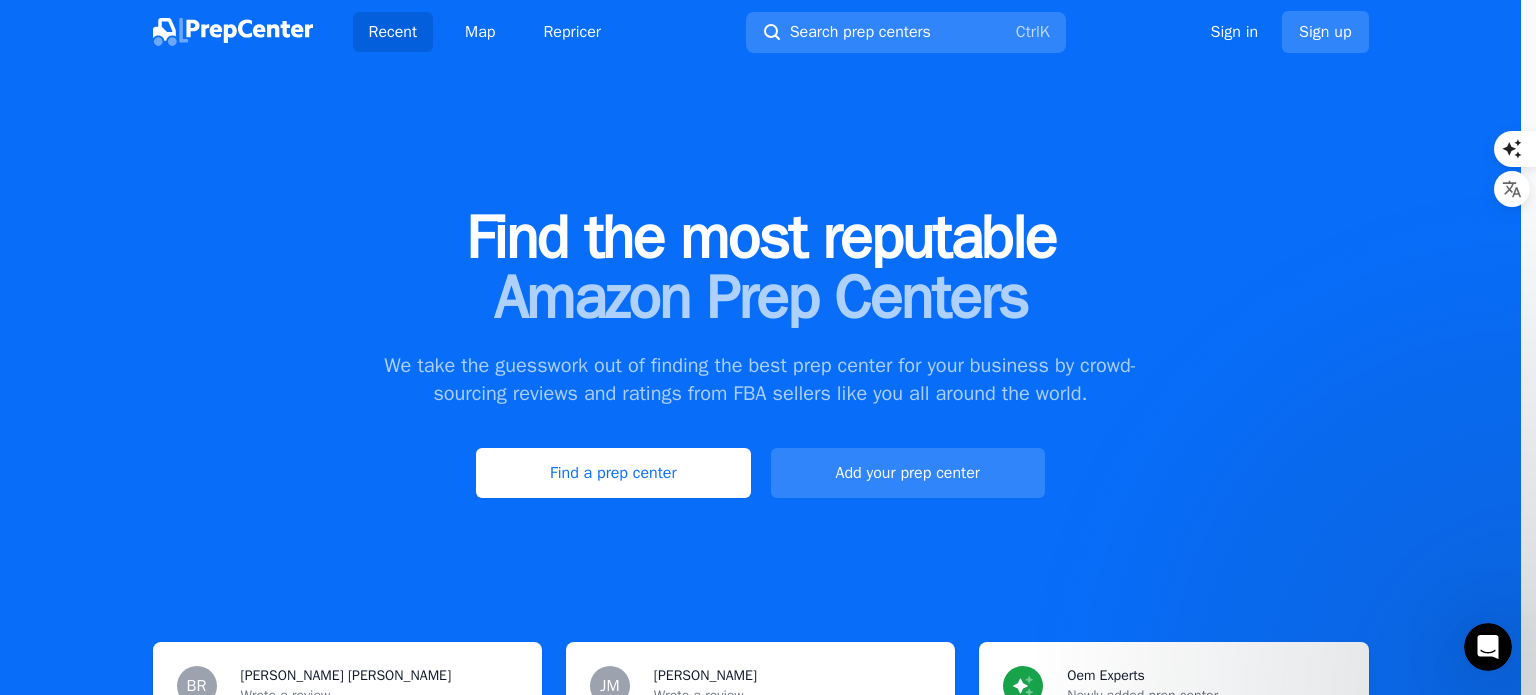 click at bounding box center (768, 347) 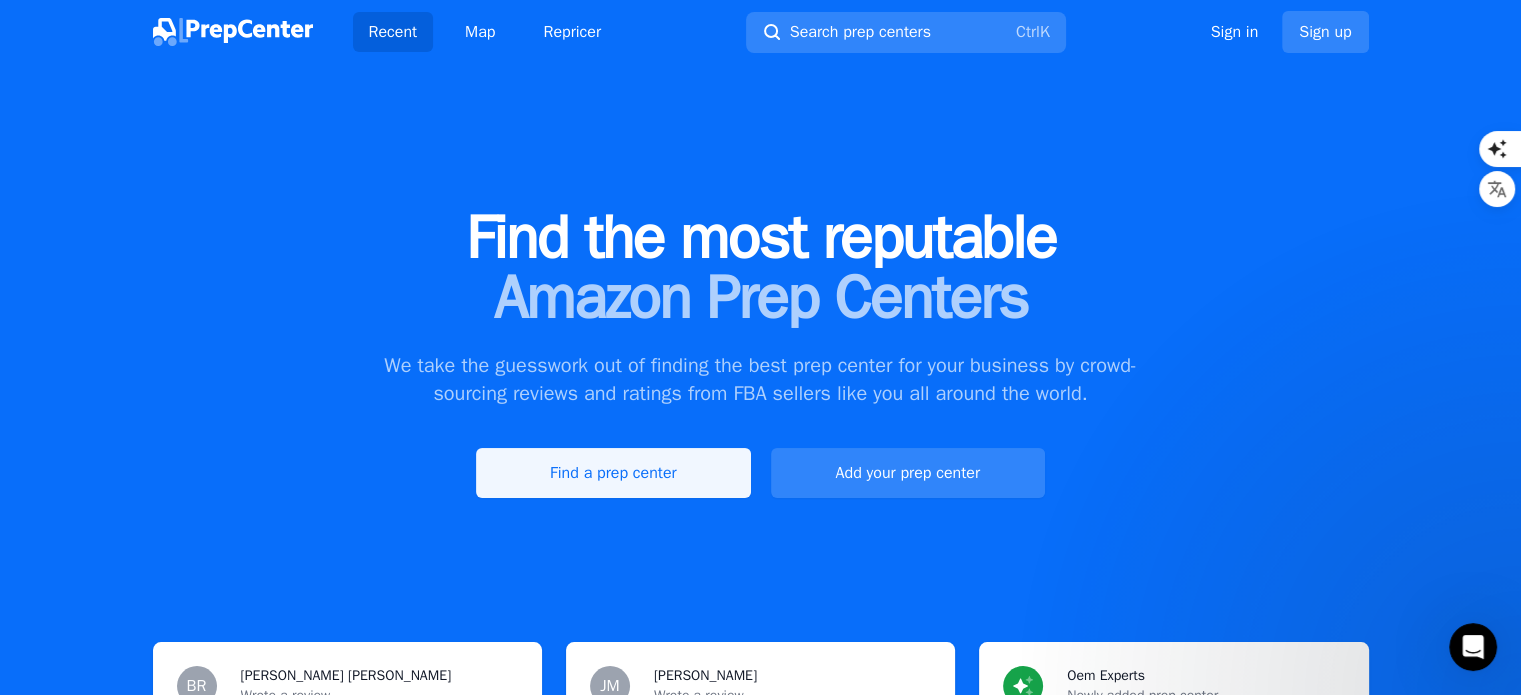 click on "Find a prep center" at bounding box center [613, 473] 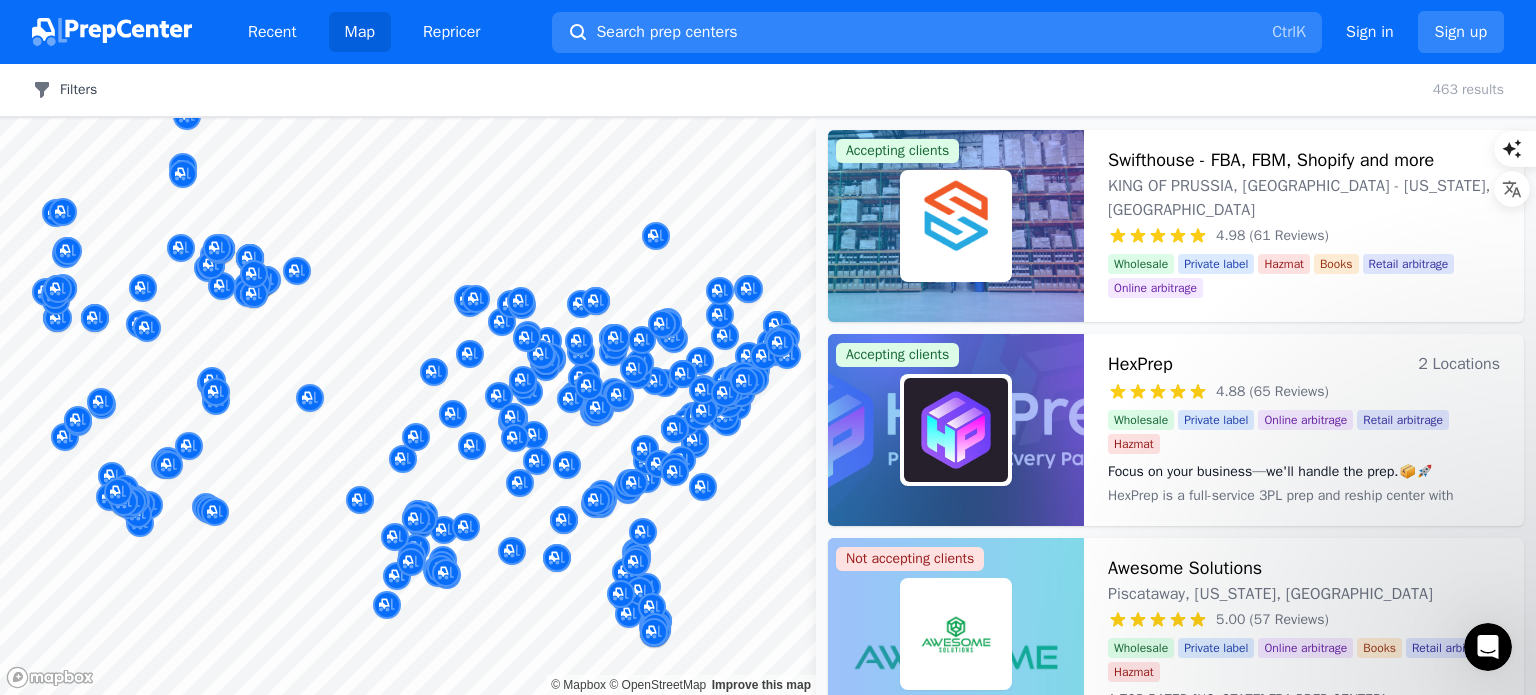 click on "Filters" at bounding box center (64, 90) 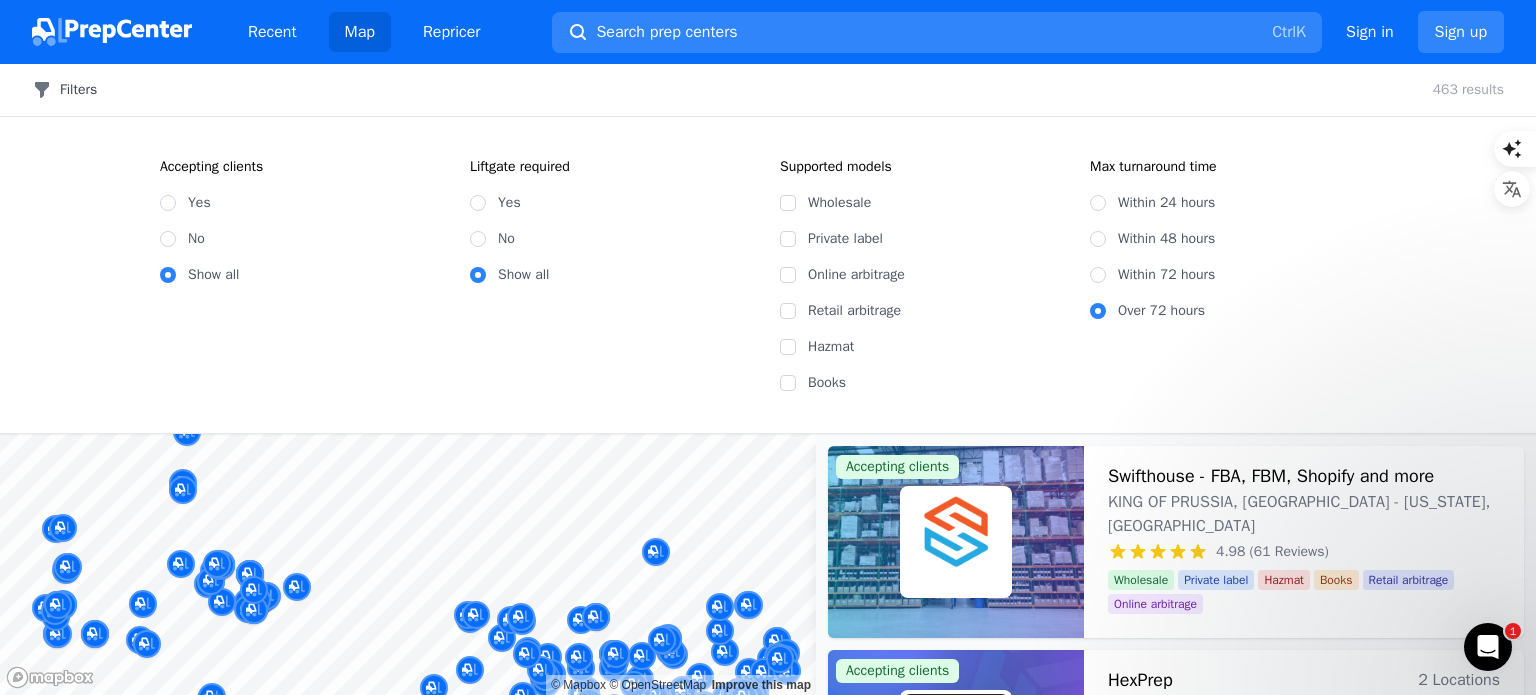 click on "Filters" at bounding box center (64, 90) 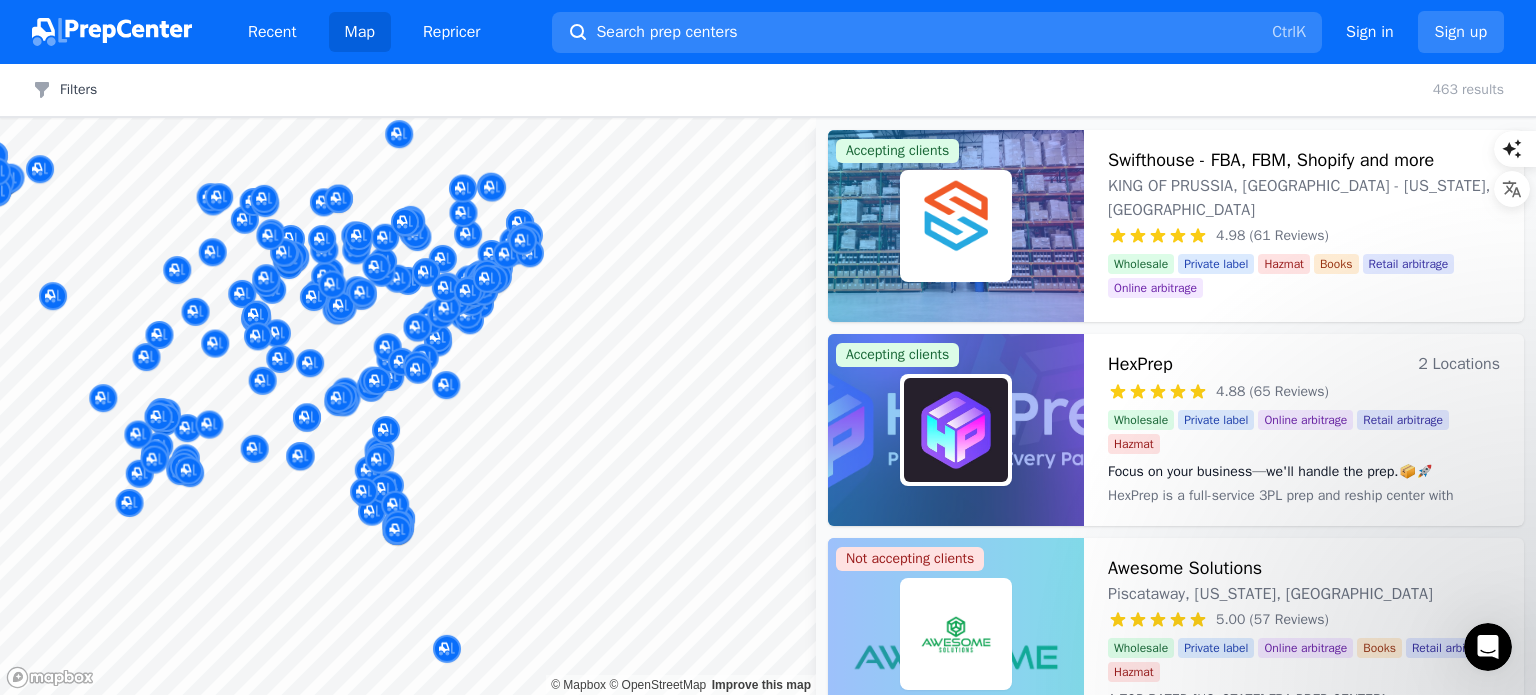 drag, startPoint x: 627, startPoint y: 349, endPoint x: 590, endPoint y: 315, distance: 50.24938 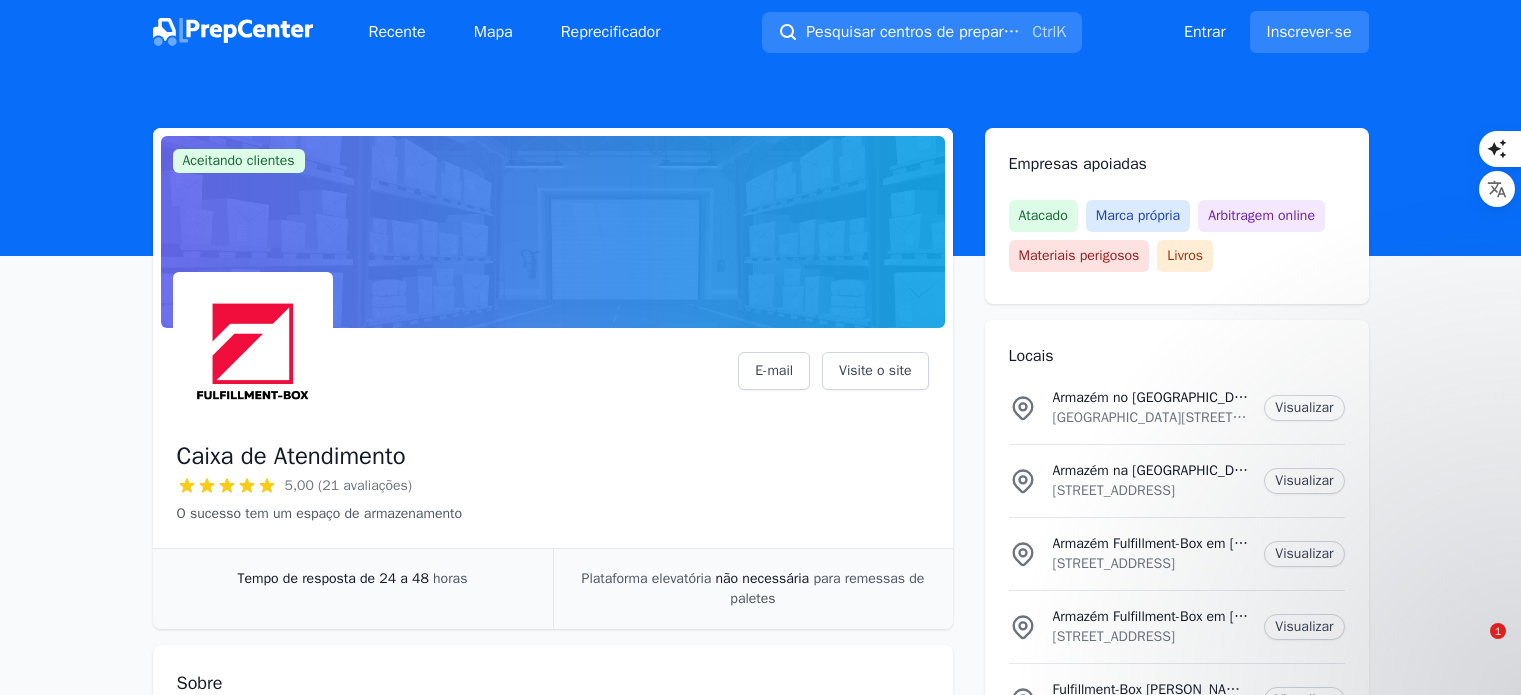 scroll, scrollTop: 1600, scrollLeft: 0, axis: vertical 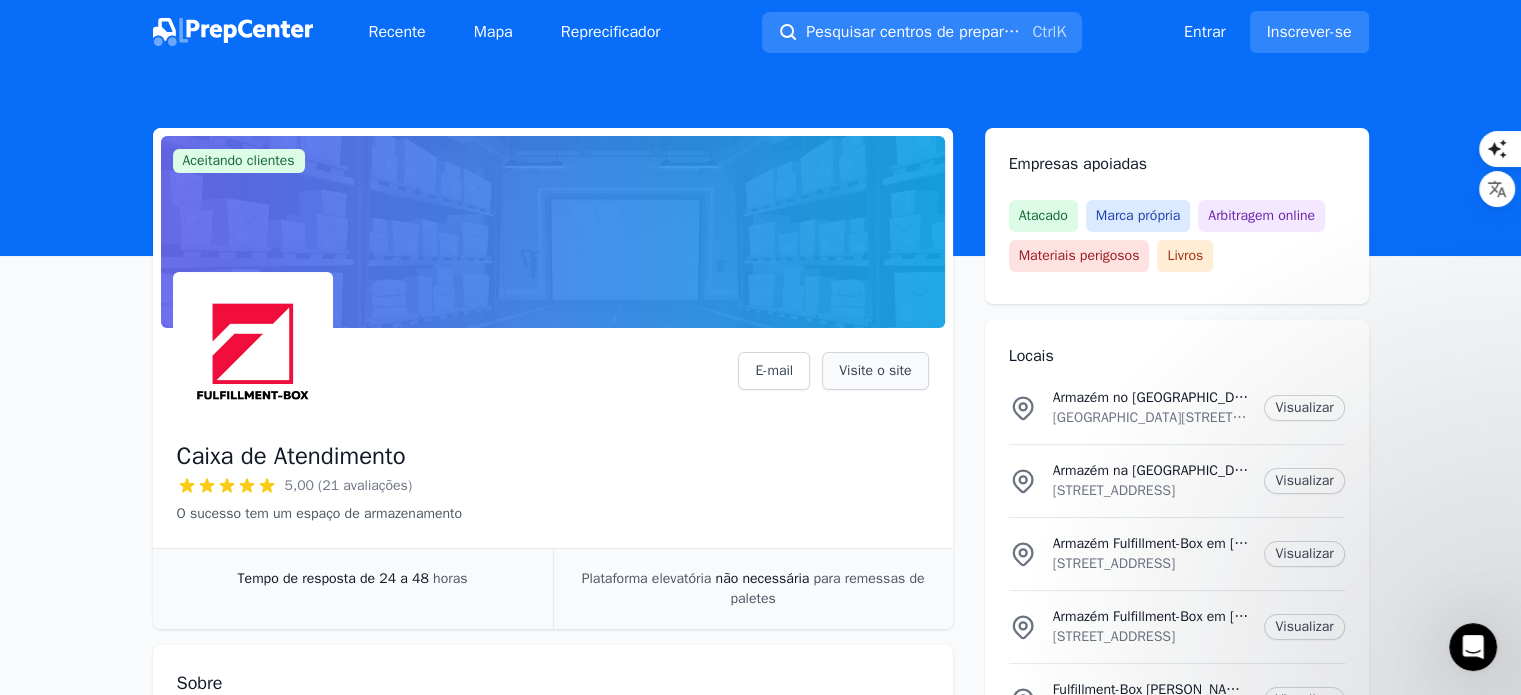 click on "Visite o site" at bounding box center [875, 370] 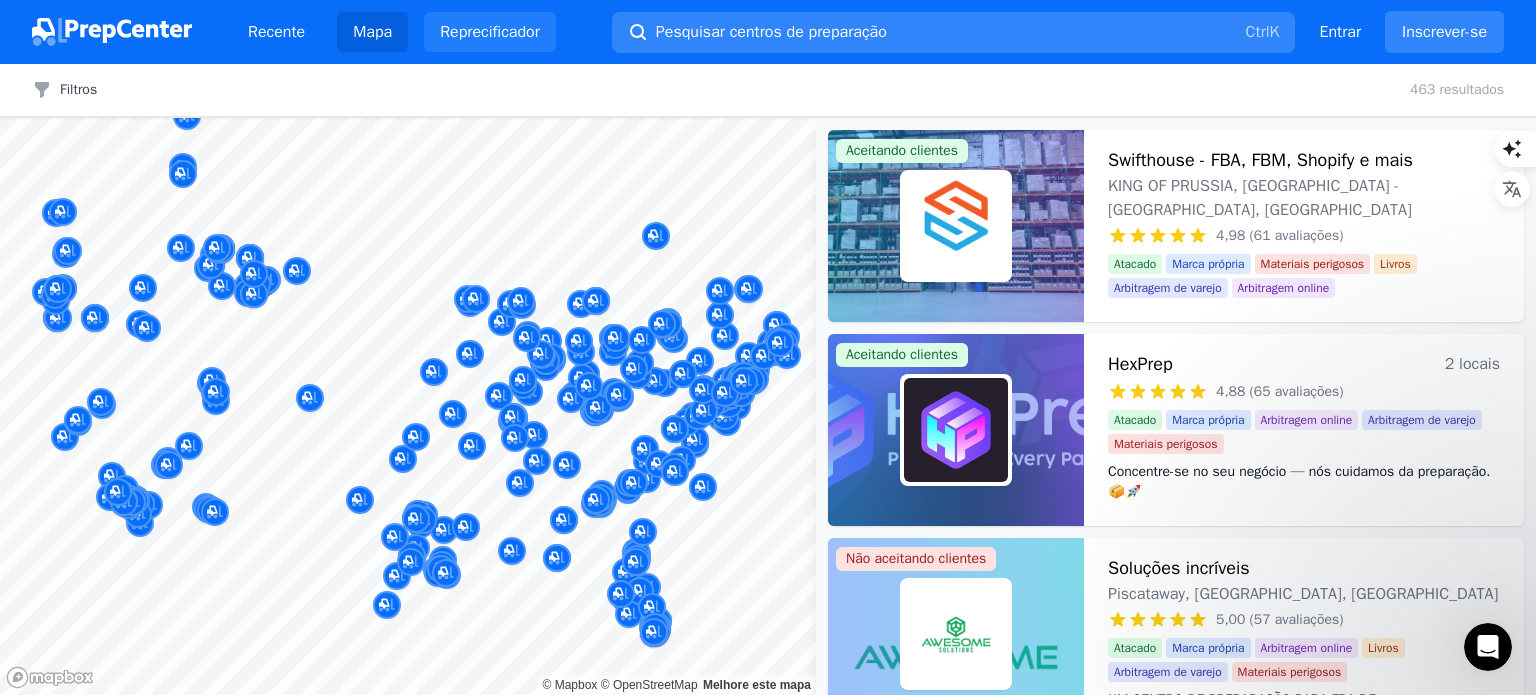 click on "Reprecificador" at bounding box center (490, 32) 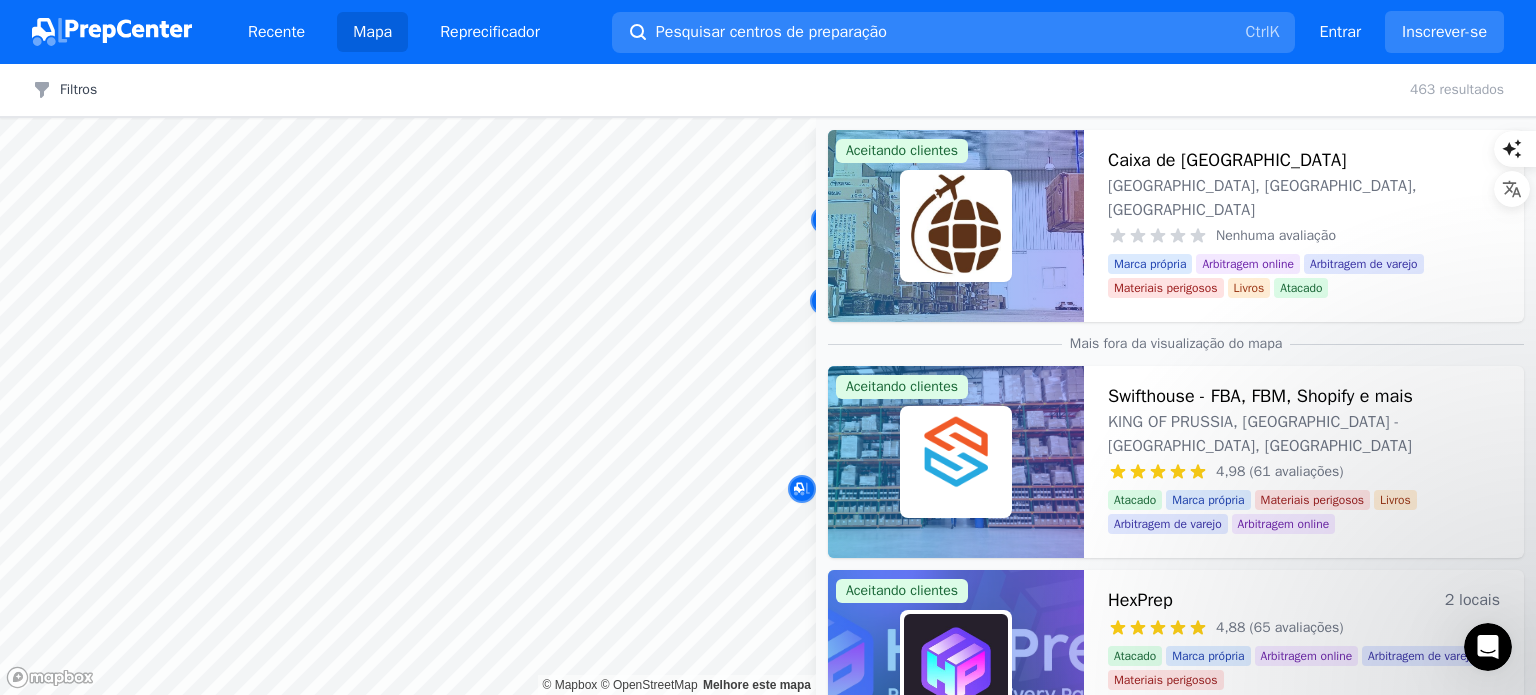 drag, startPoint x: 741, startPoint y: 327, endPoint x: 470, endPoint y: 333, distance: 271.0664 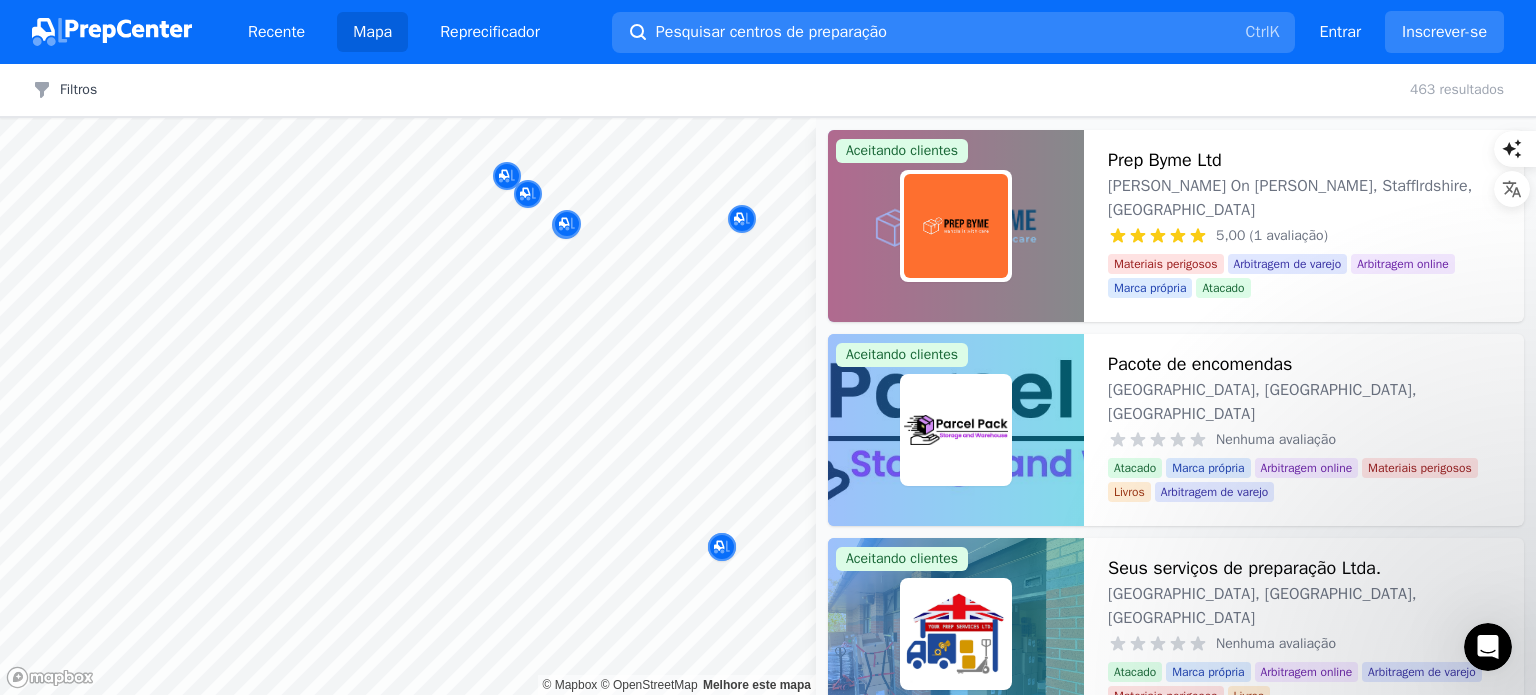 drag, startPoint x: 469, startPoint y: 281, endPoint x: 456, endPoint y: 396, distance: 115.73245 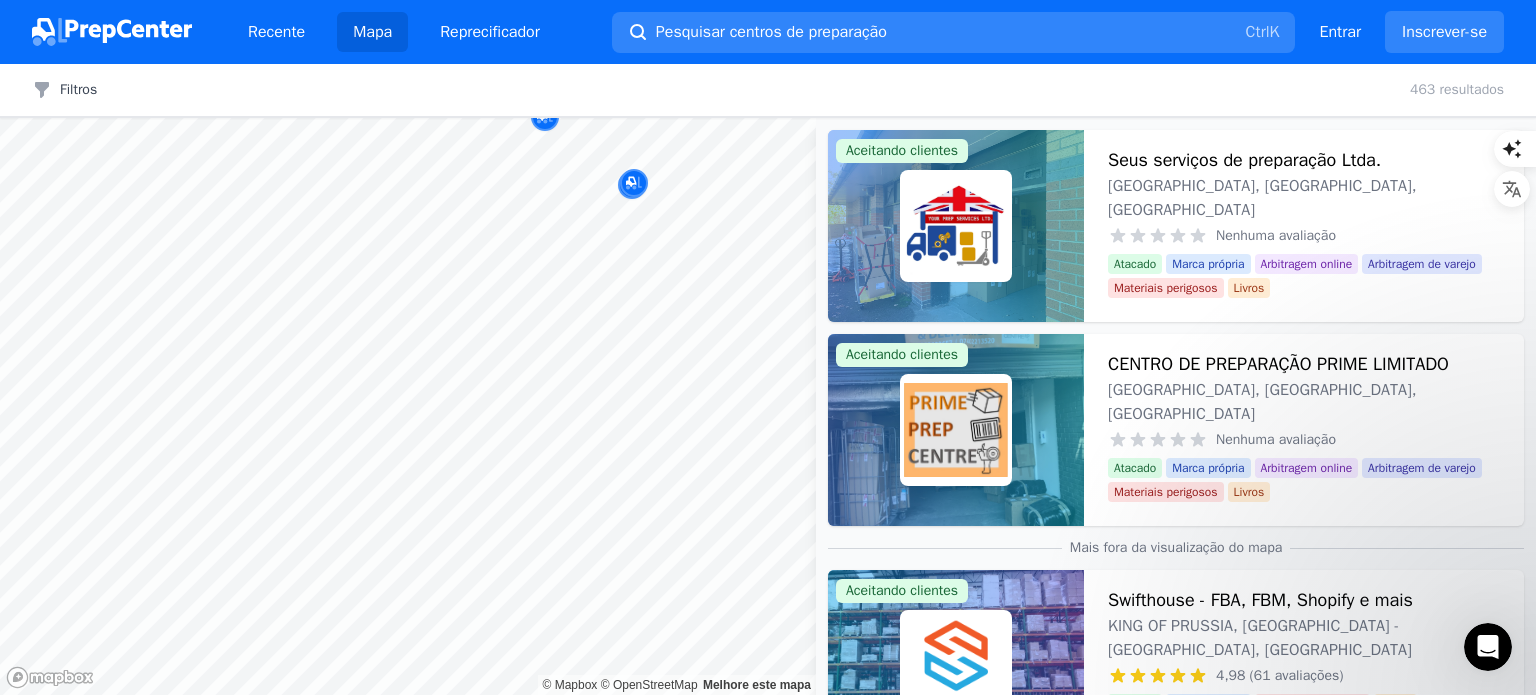 drag, startPoint x: 508, startPoint y: 202, endPoint x: 497, endPoint y: 357, distance: 155.38983 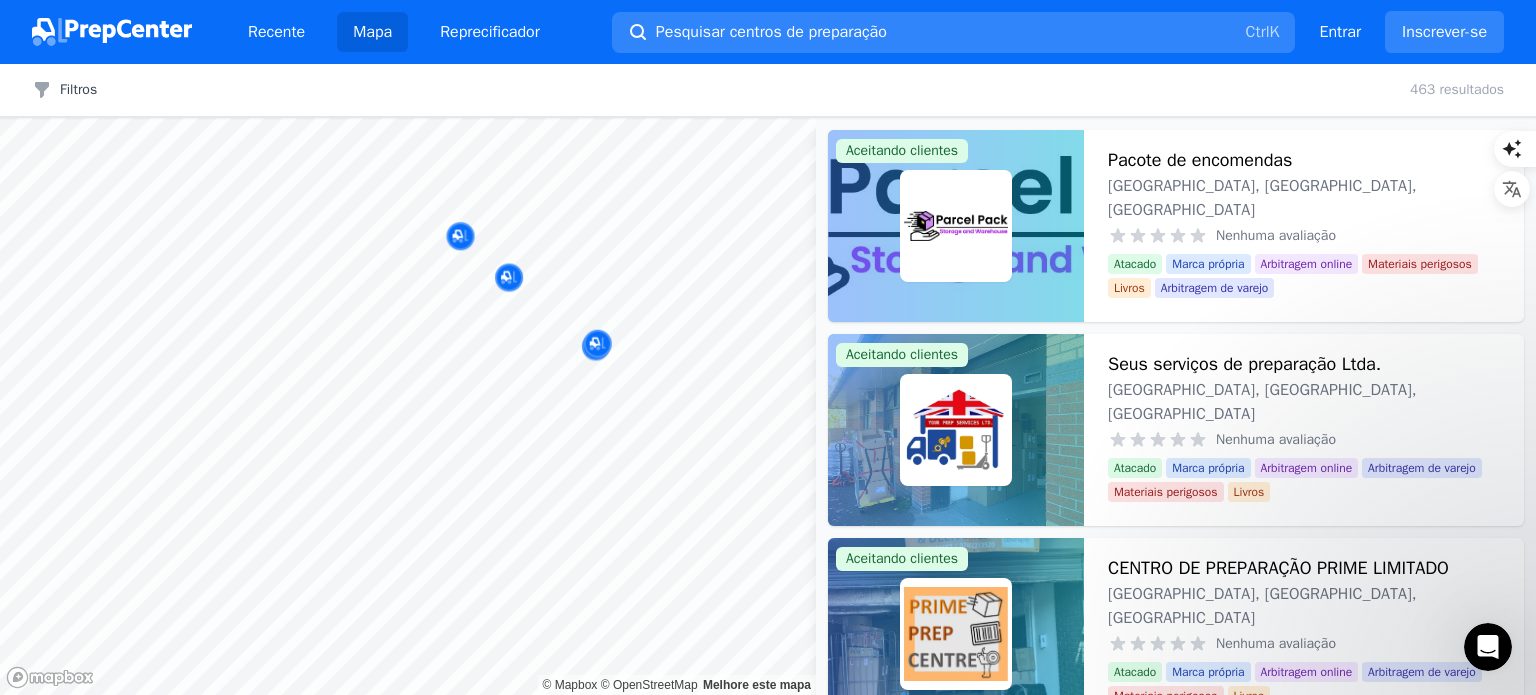 drag, startPoint x: 483, startPoint y: 197, endPoint x: 484, endPoint y: 356, distance: 159.00314 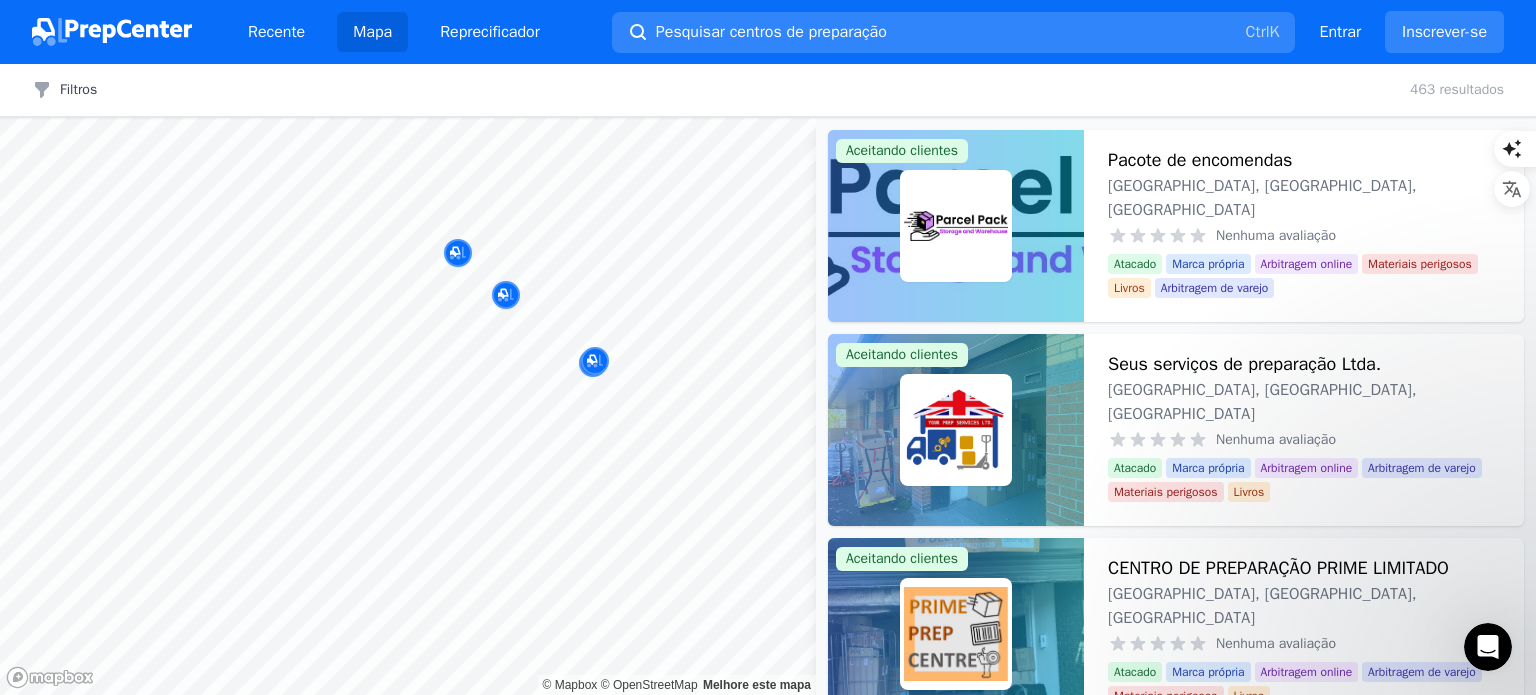 click at bounding box center (589, 364) 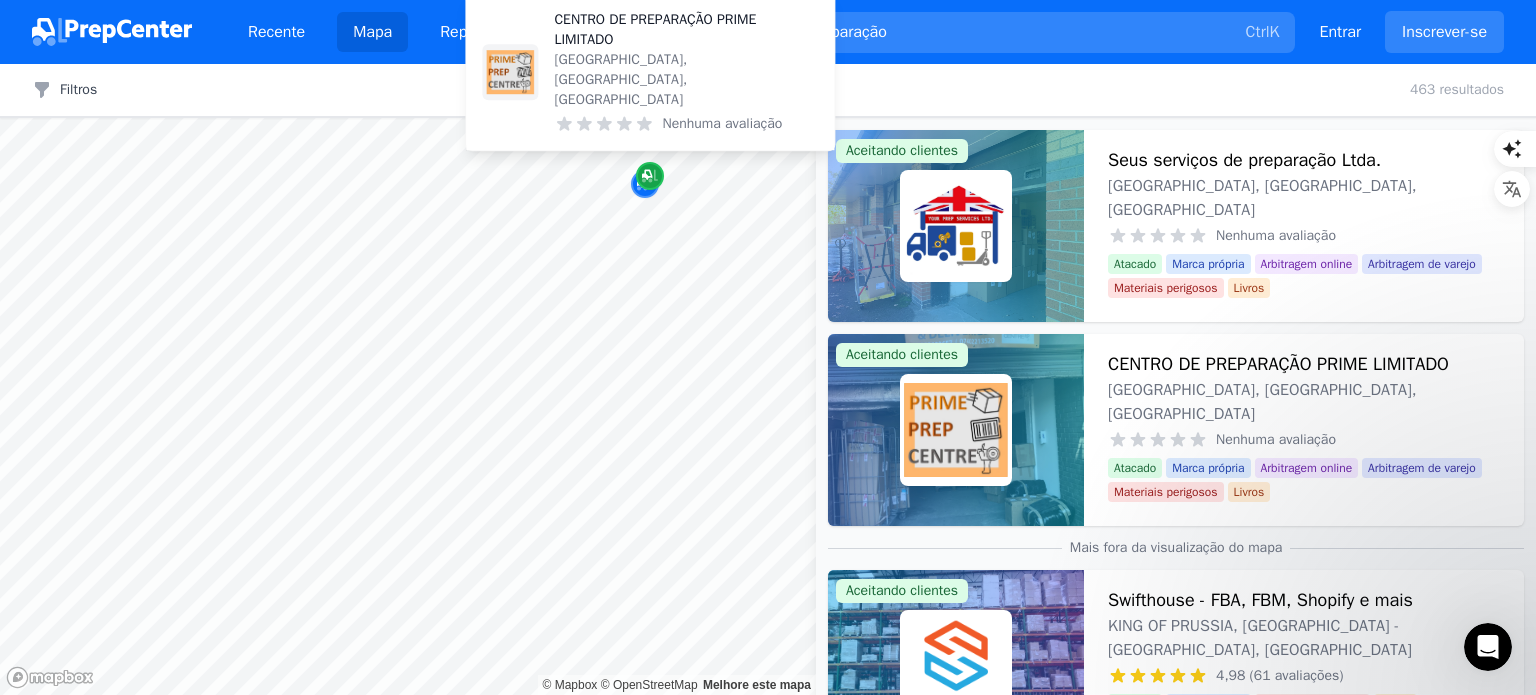 click 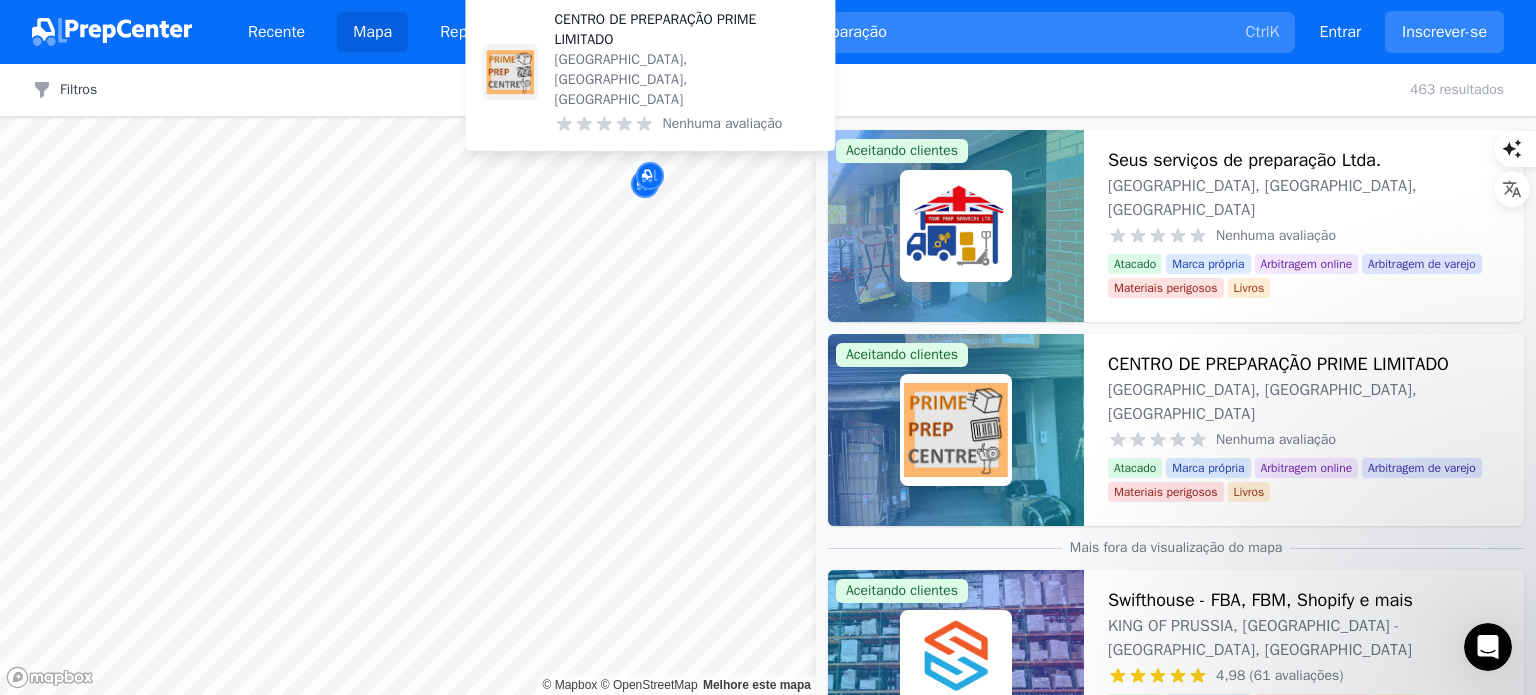 click on "CENTRO DE PREPARAÇÃO PRIME LIMITADO" at bounding box center (655, 29) 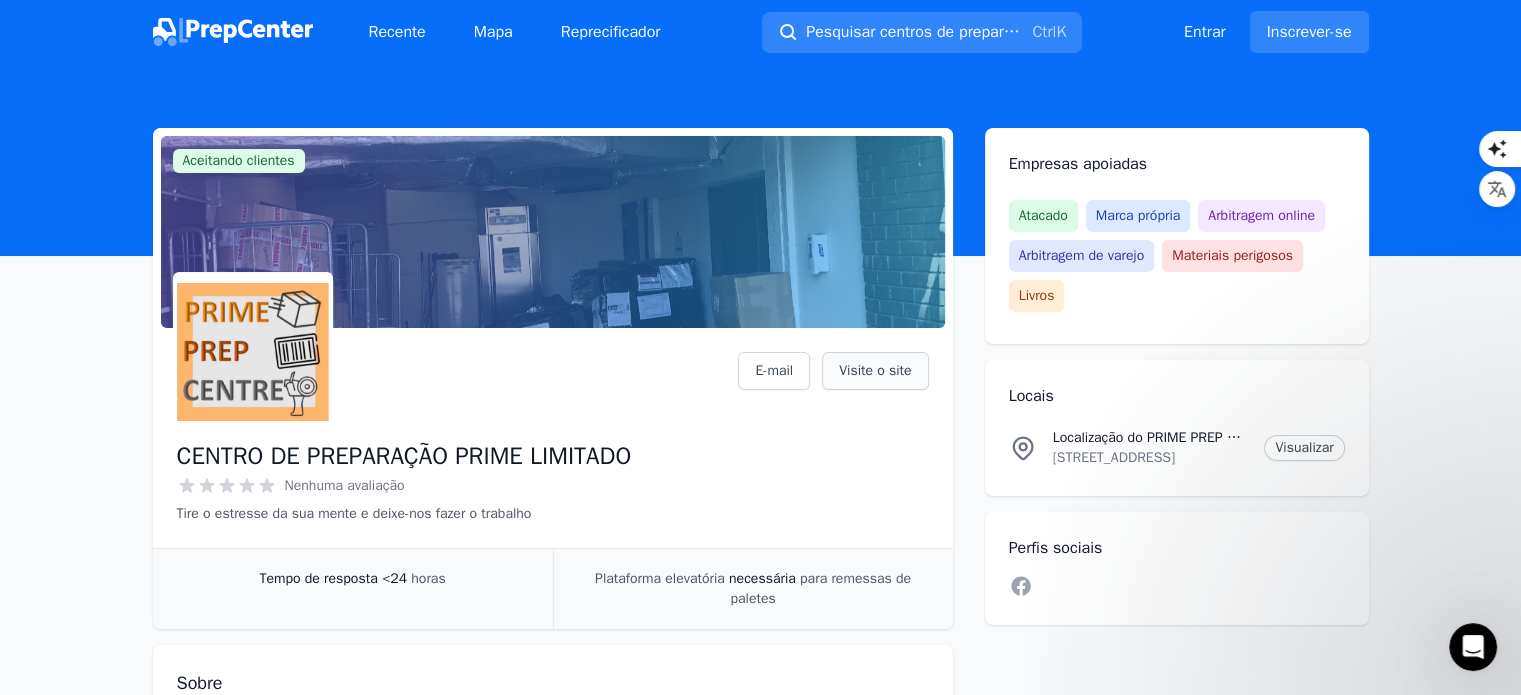 click on "Visite o site" at bounding box center (875, 370) 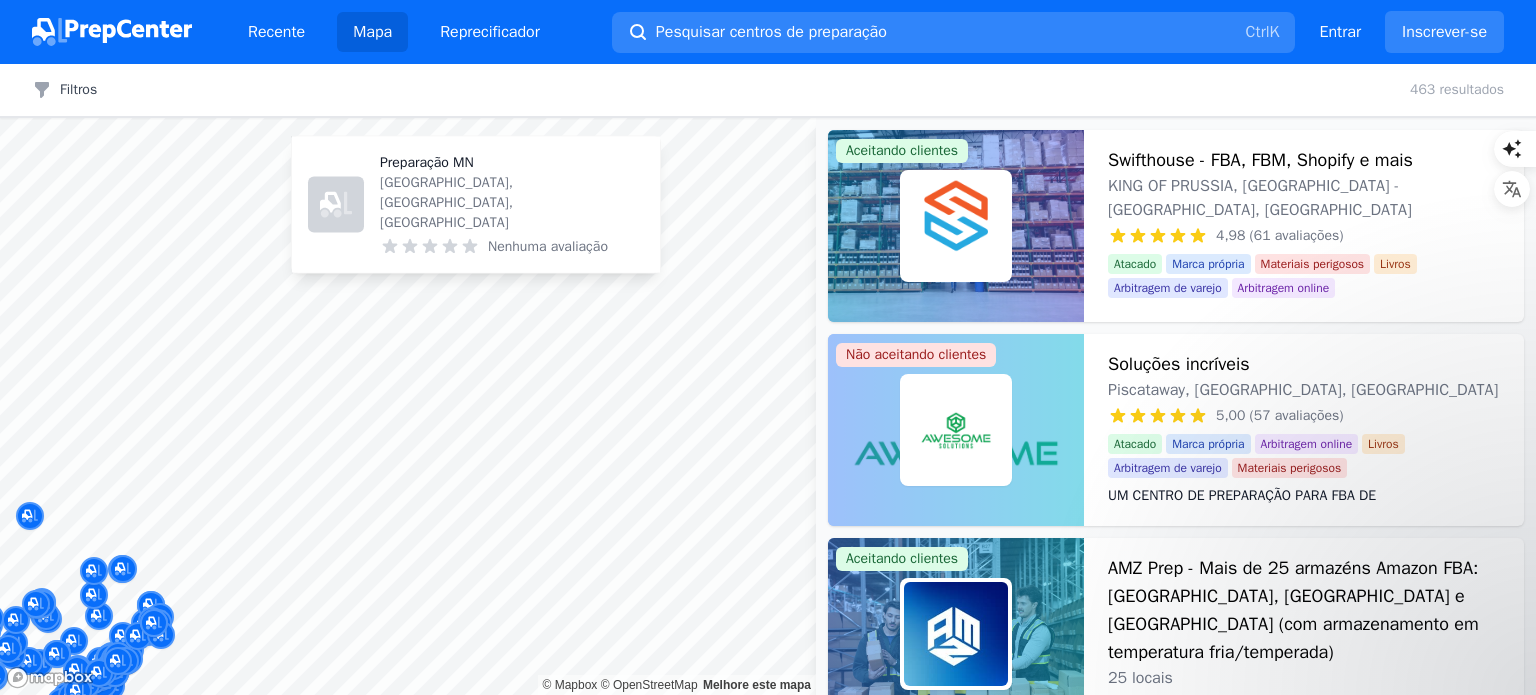 scroll, scrollTop: 0, scrollLeft: 0, axis: both 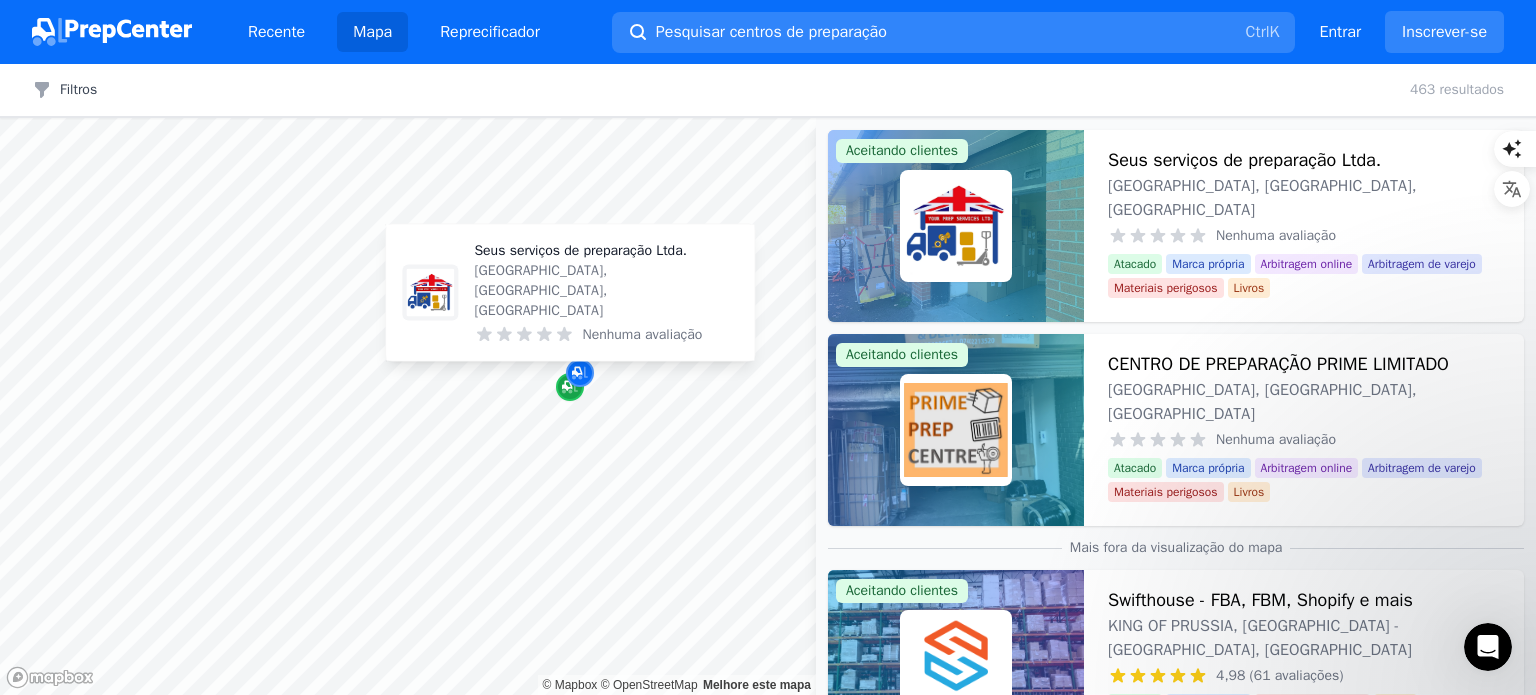 click 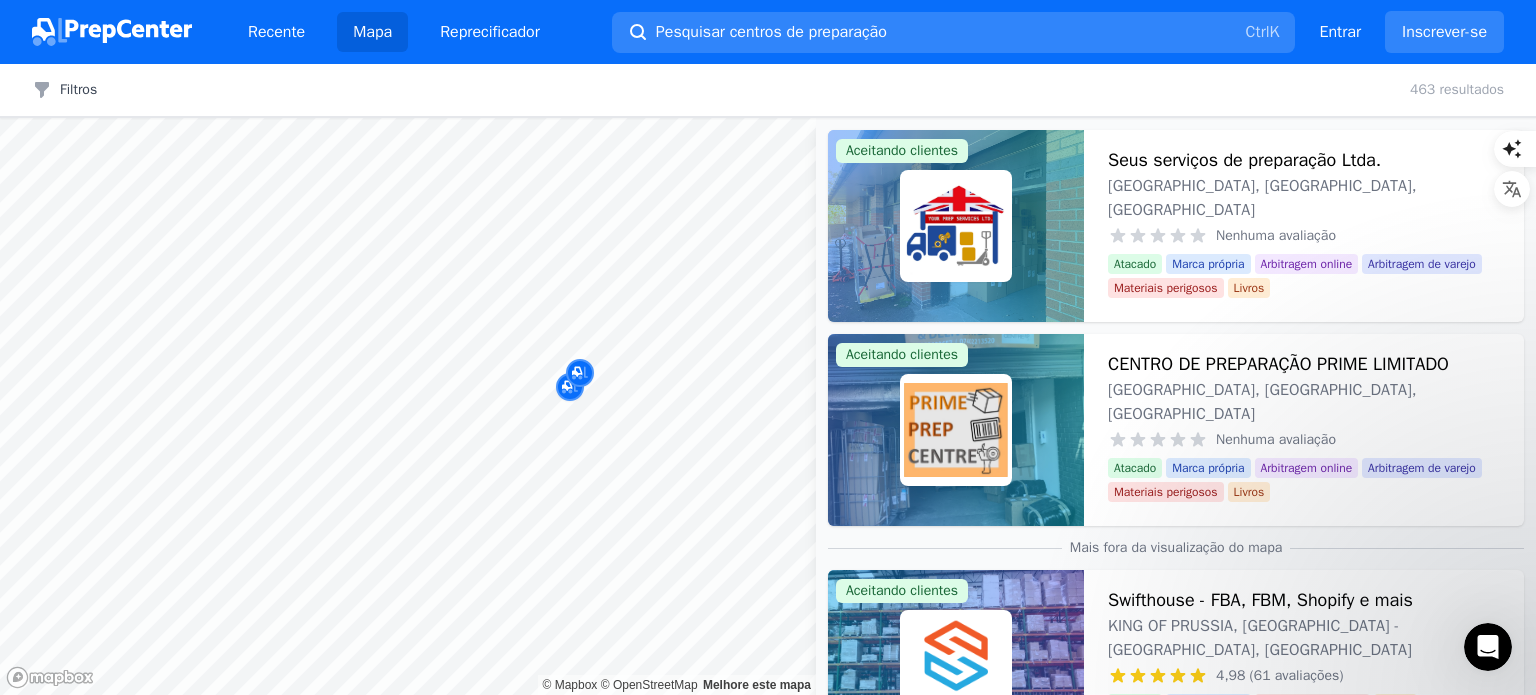 click at bounding box center [616, 316] 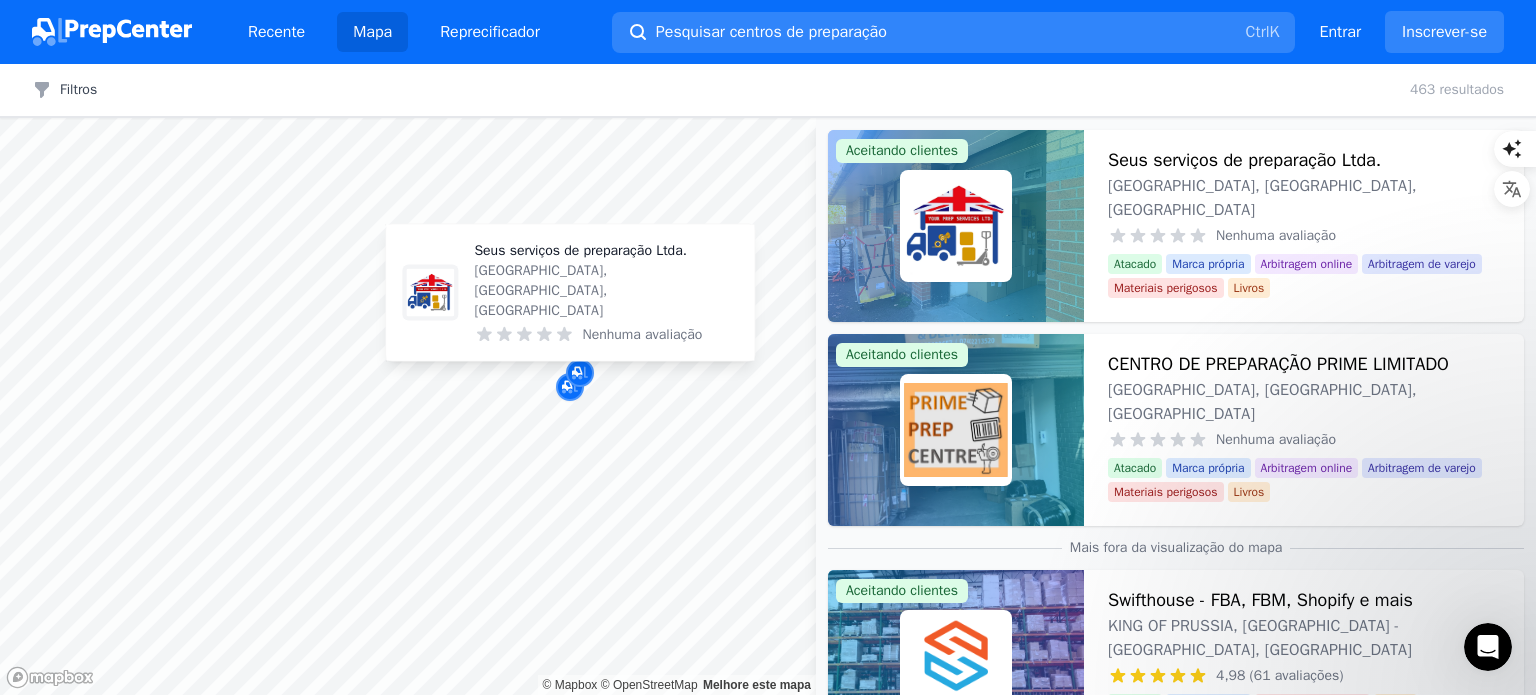 click on "Nenhuma avaliação" at bounding box center [606, 335] 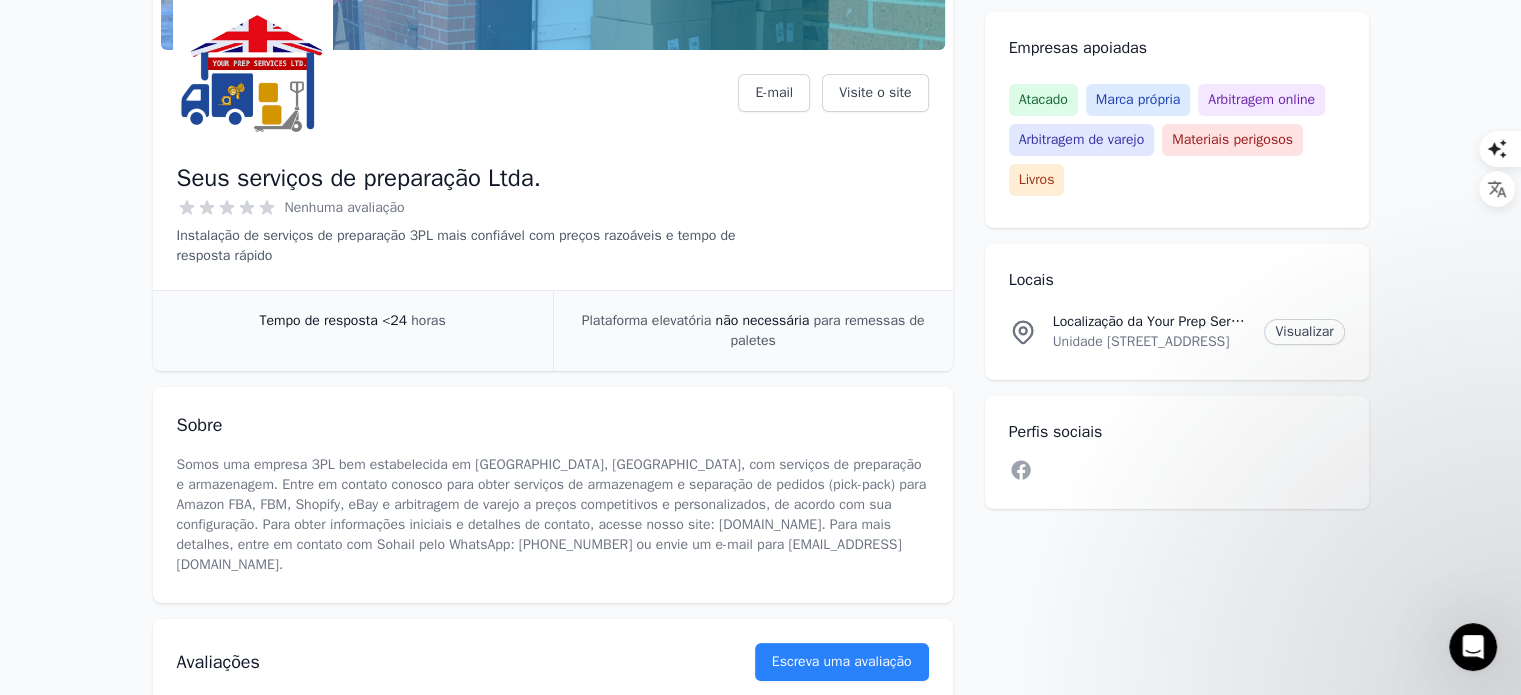 scroll, scrollTop: 300, scrollLeft: 0, axis: vertical 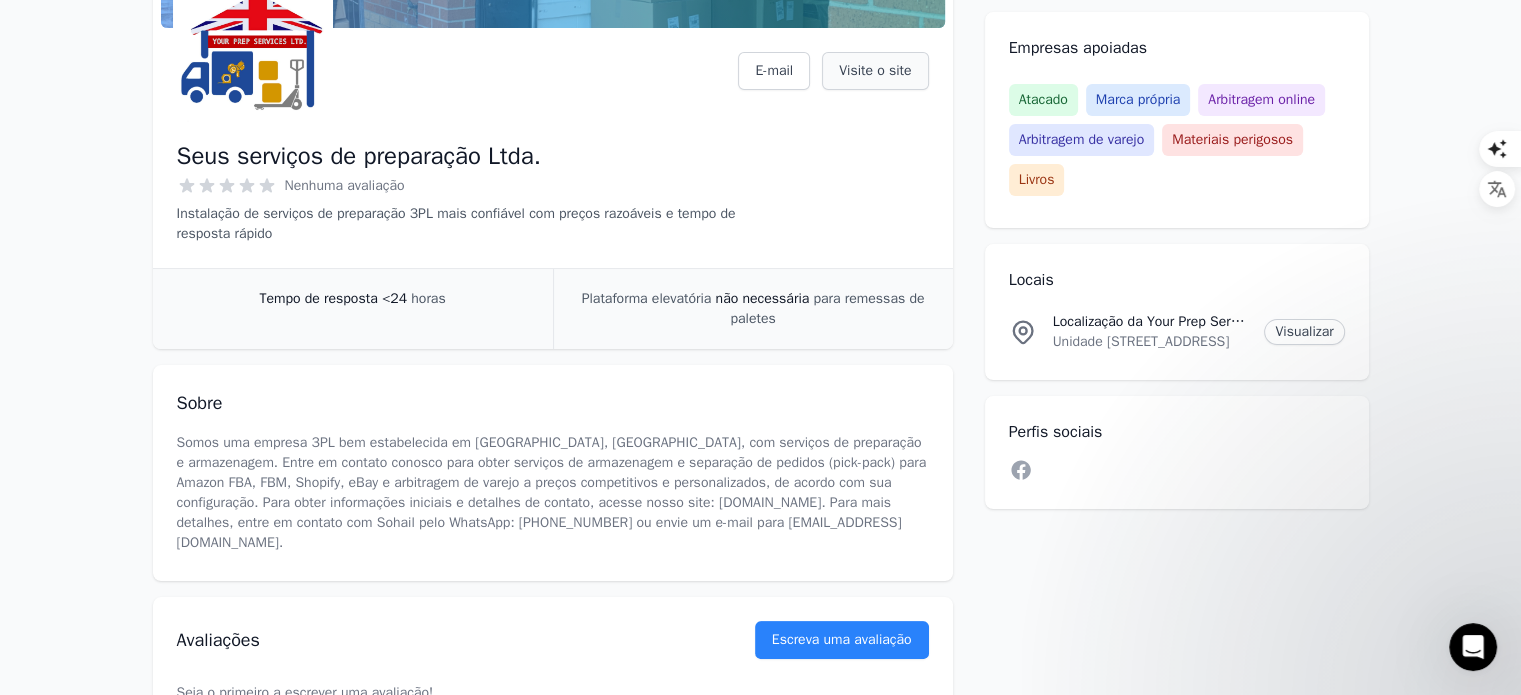 click on "Visite o site" at bounding box center [875, 70] 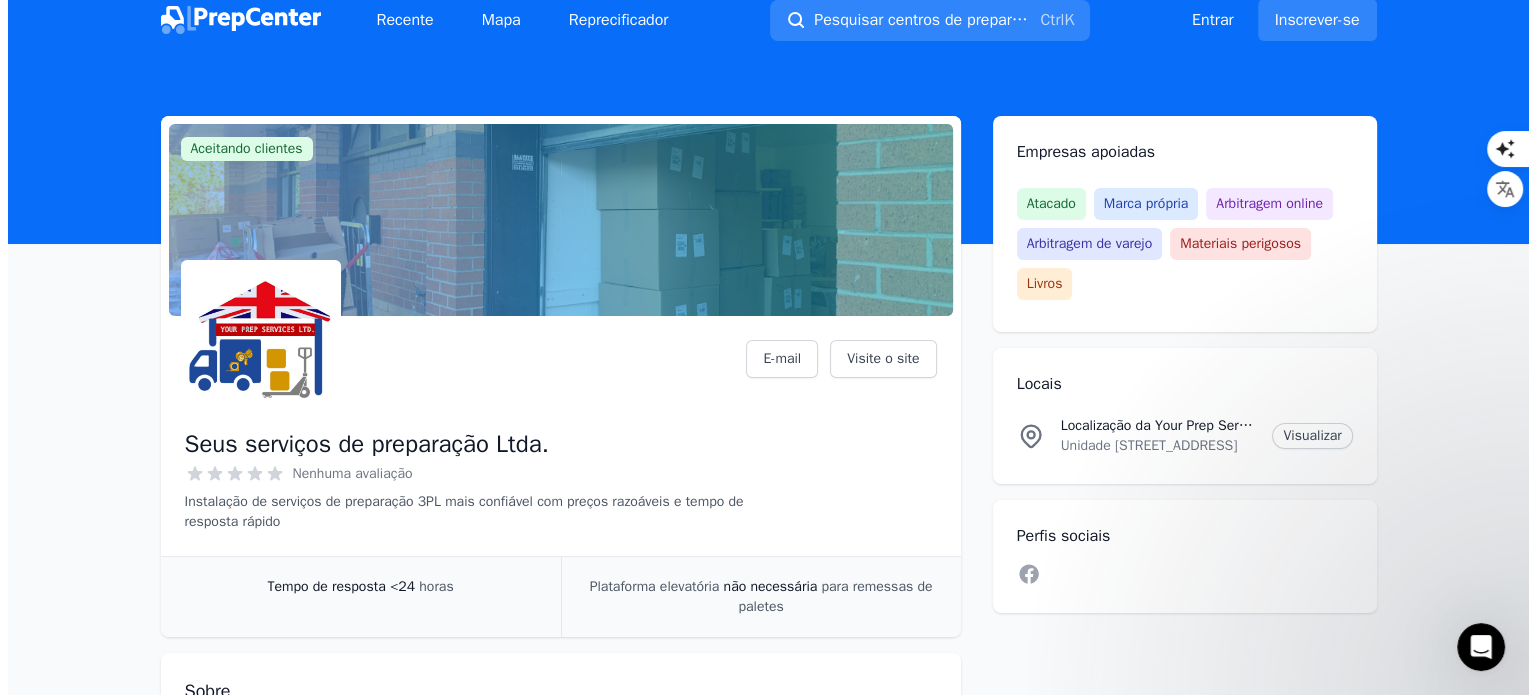 scroll, scrollTop: 0, scrollLeft: 0, axis: both 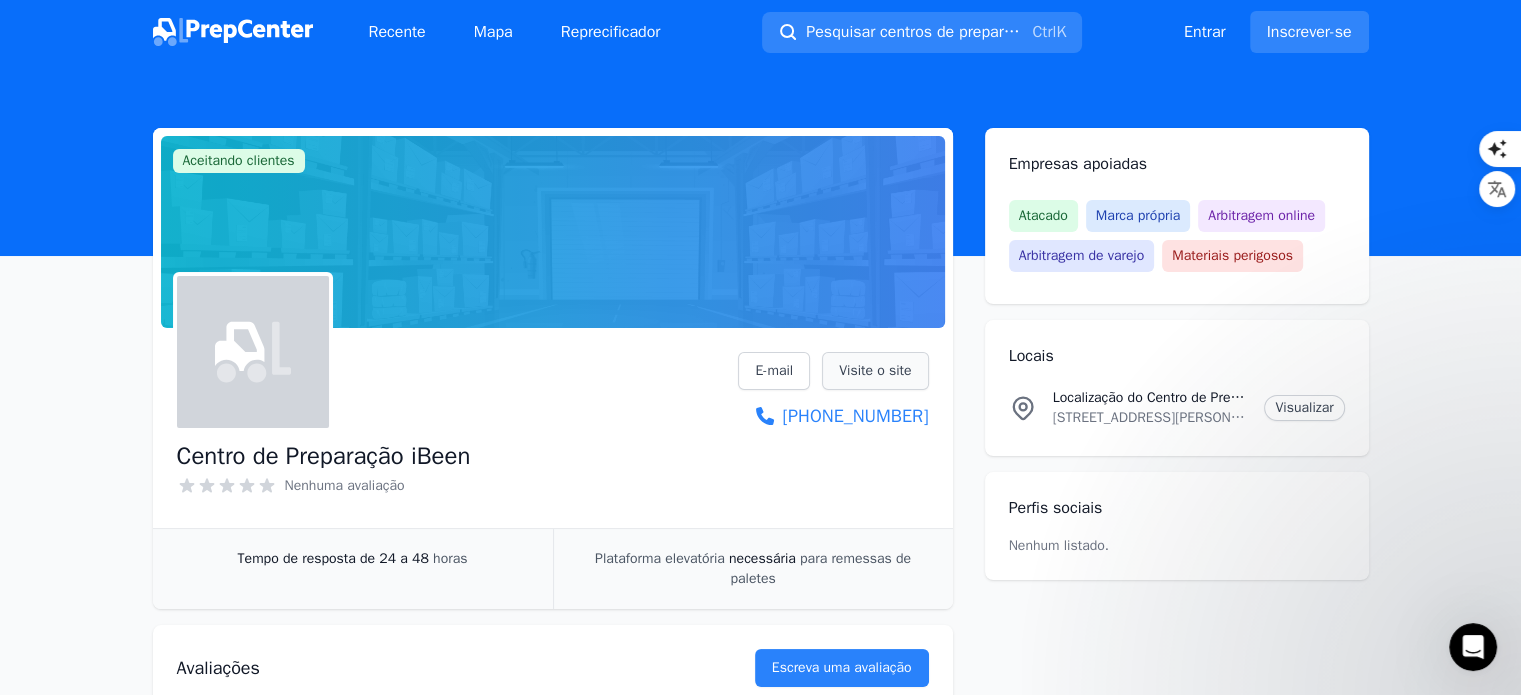 click on "Visite o site" at bounding box center [875, 370] 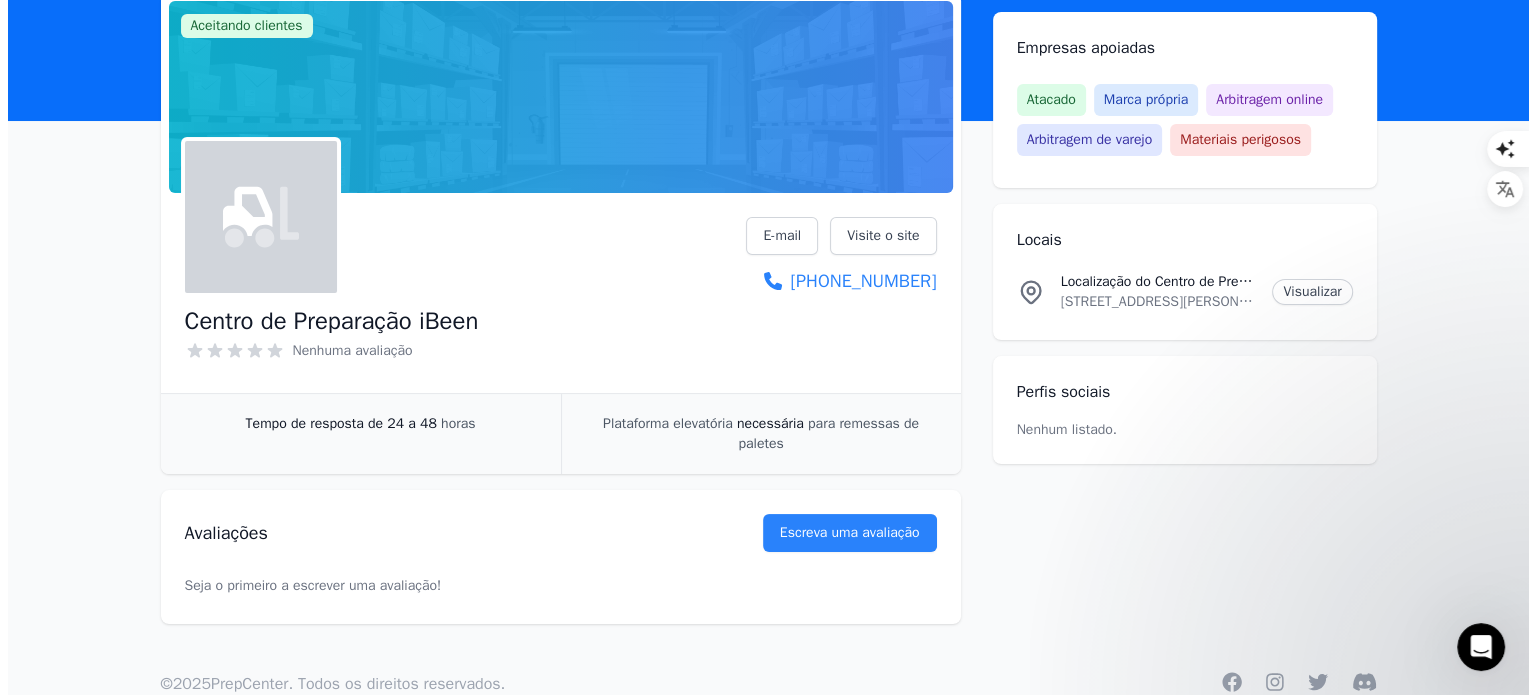 scroll, scrollTop: 0, scrollLeft: 0, axis: both 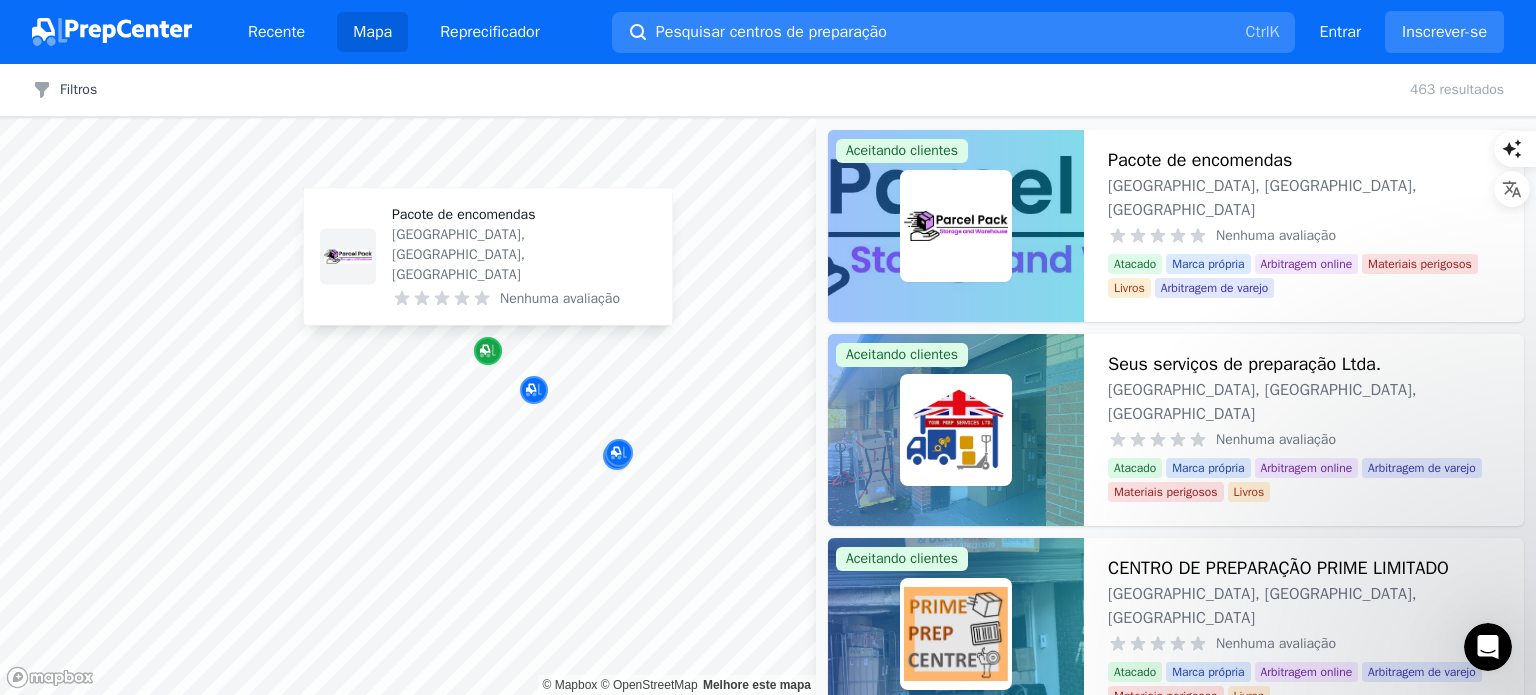 click 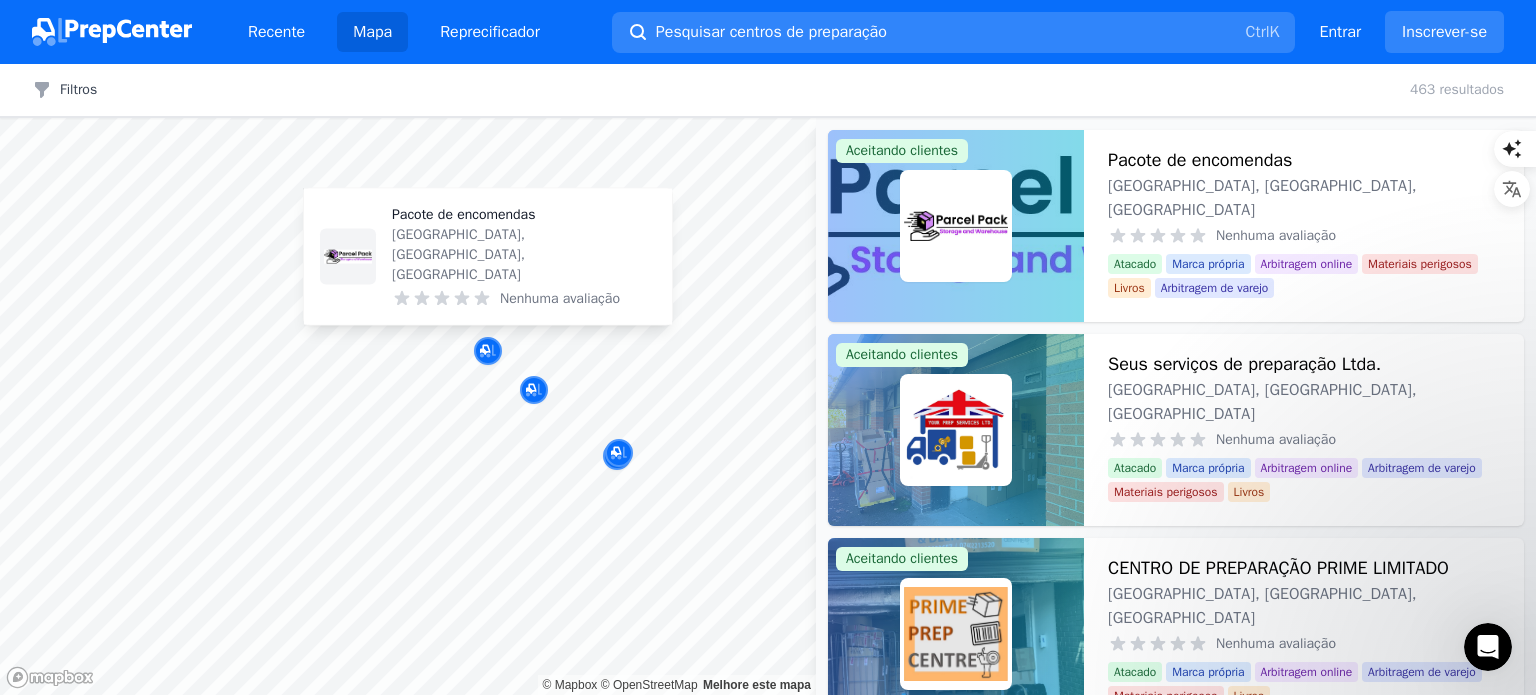 click on "Pacote de encomendas" at bounding box center (463, 214) 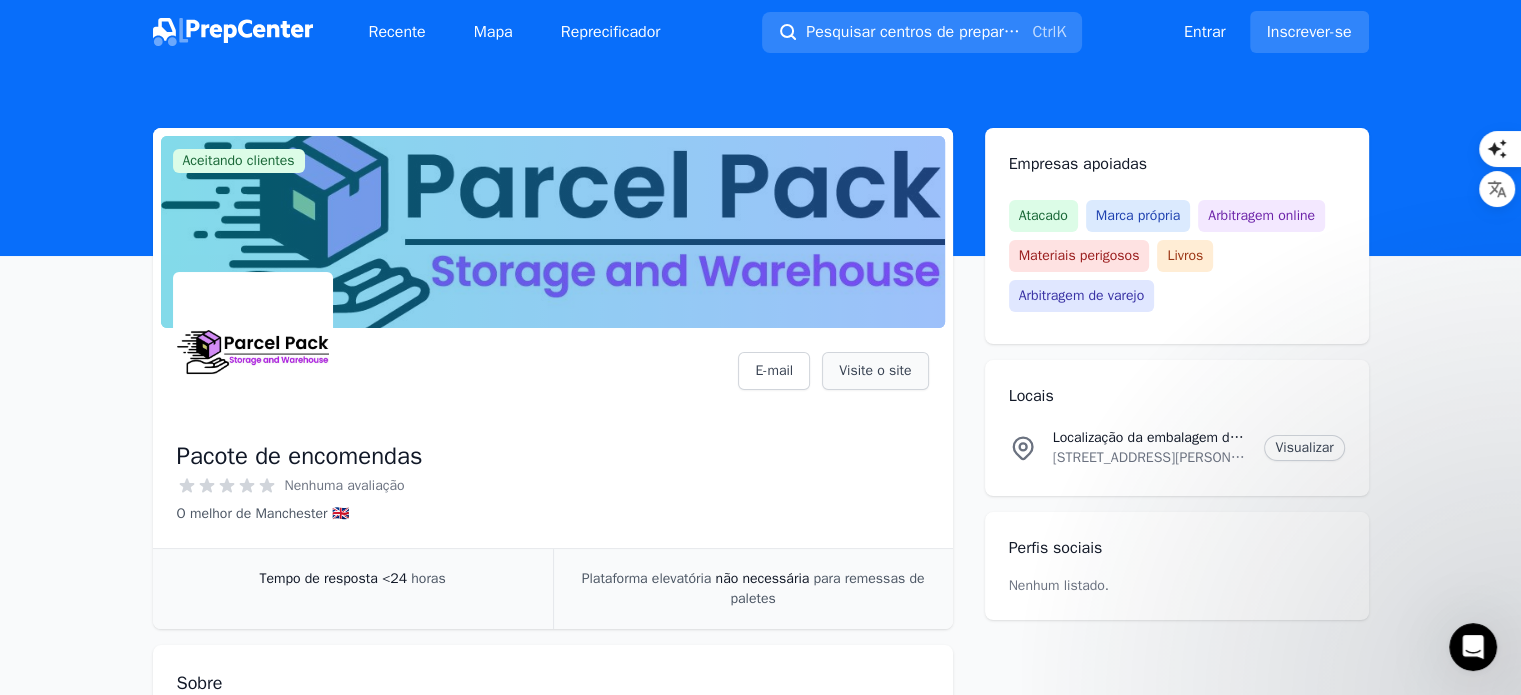 click on "Visite o site" at bounding box center [875, 370] 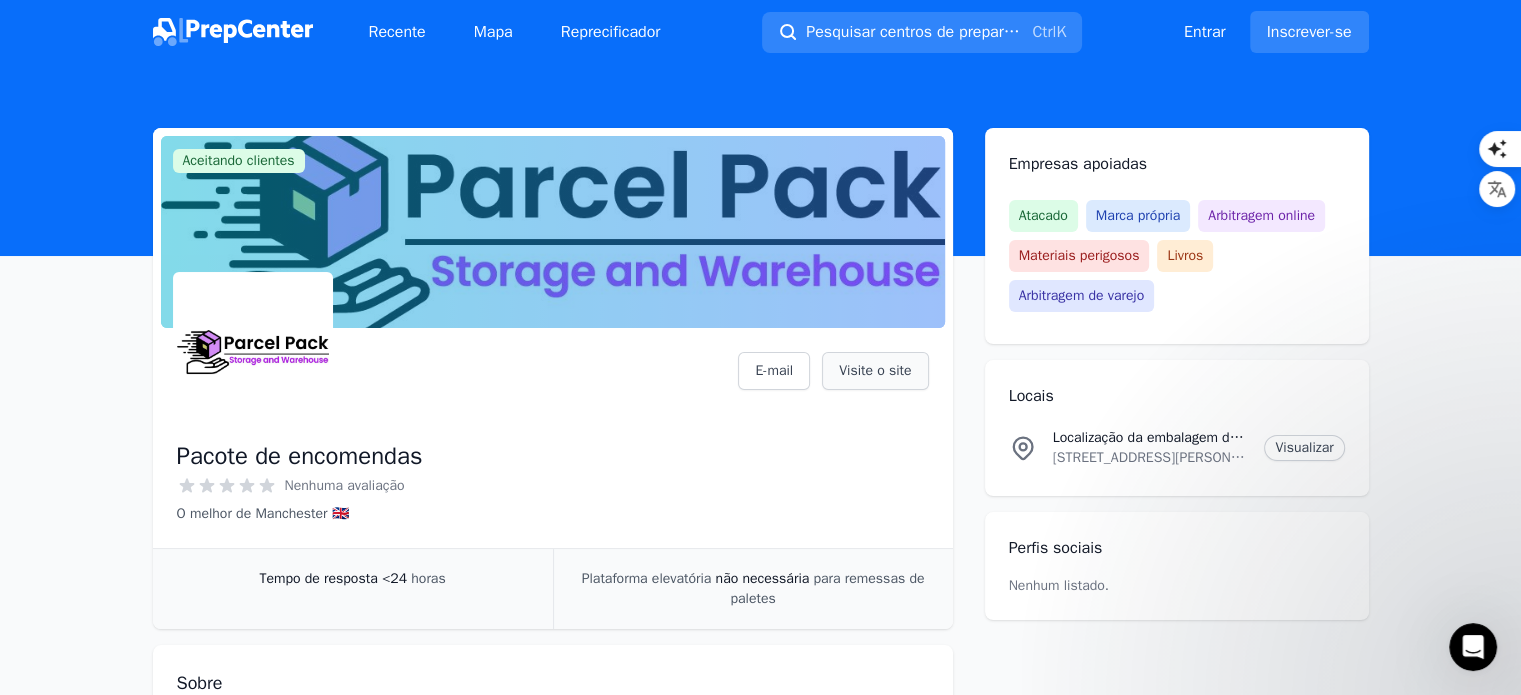 click on "Visite o site" at bounding box center (875, 370) 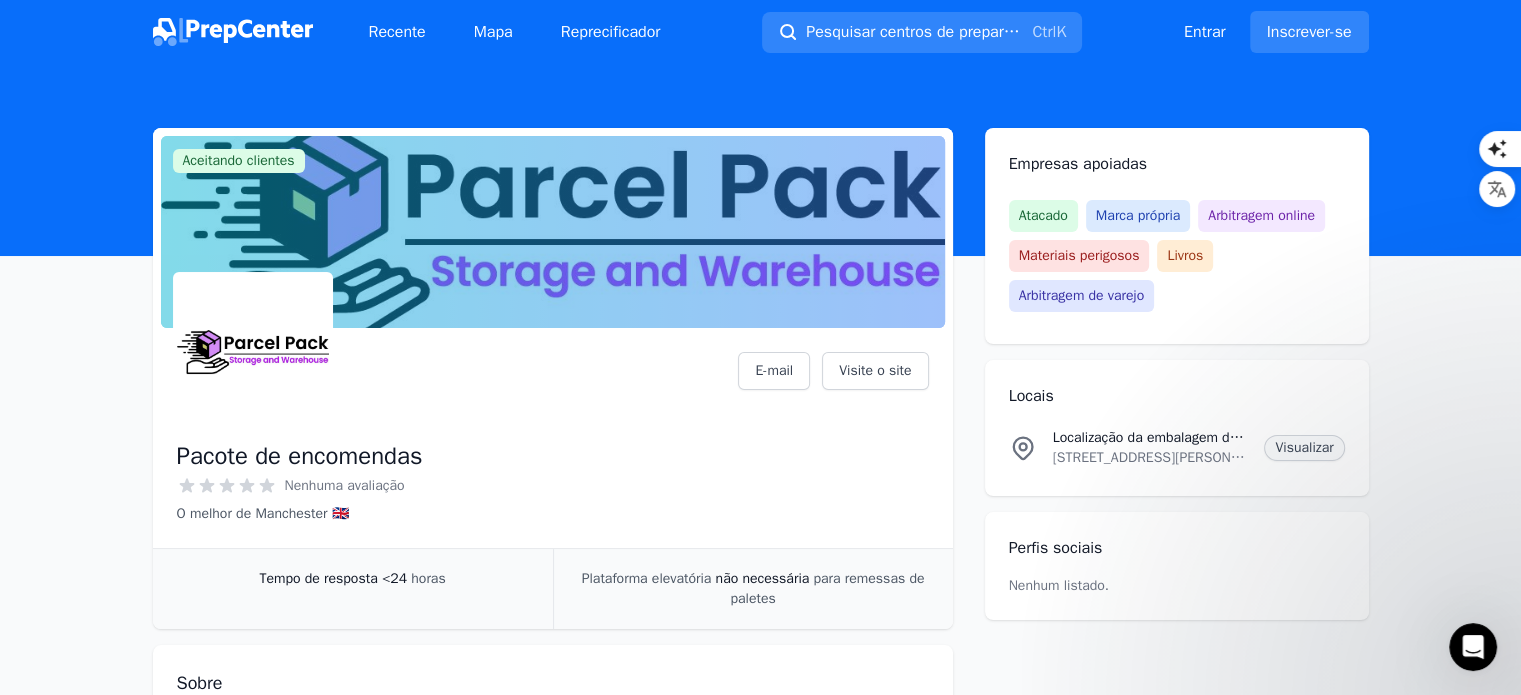 click on "Visualizar" at bounding box center [1304, 447] 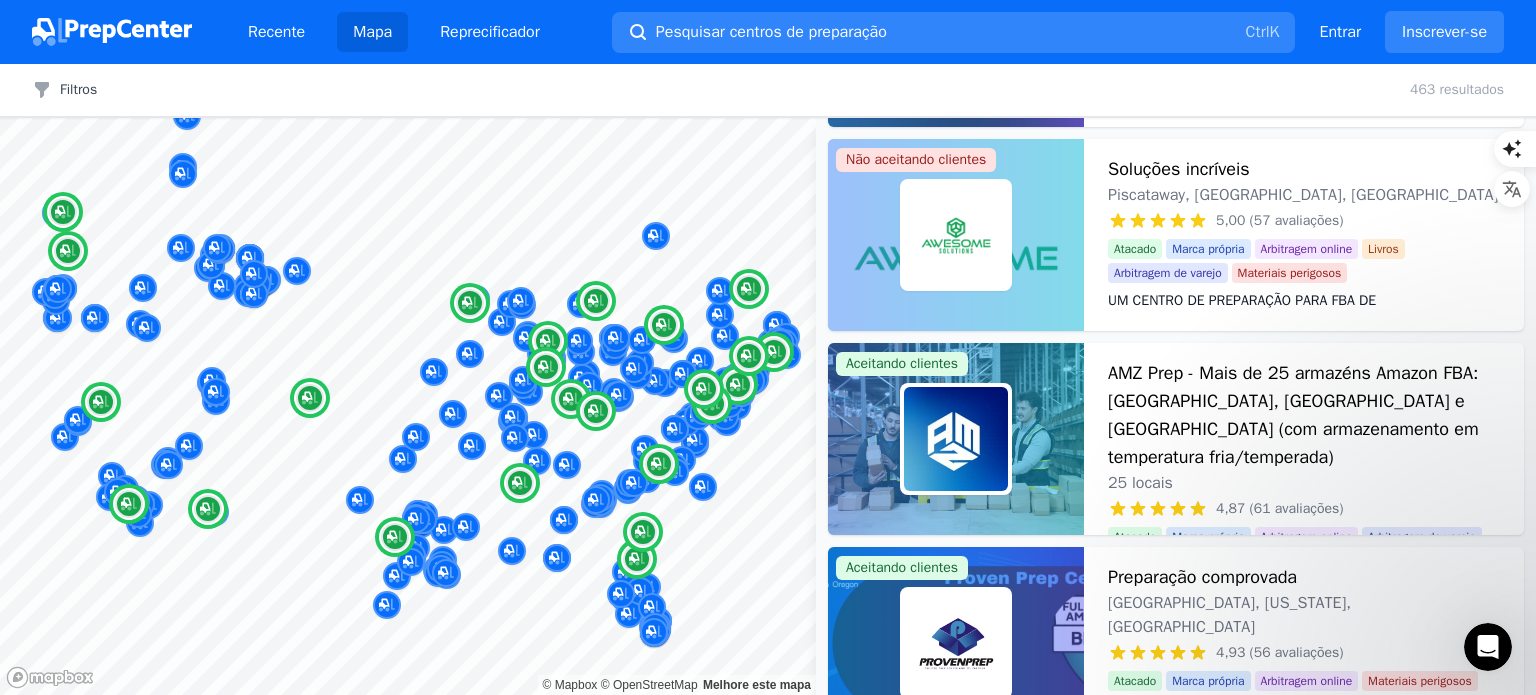 scroll, scrollTop: 400, scrollLeft: 0, axis: vertical 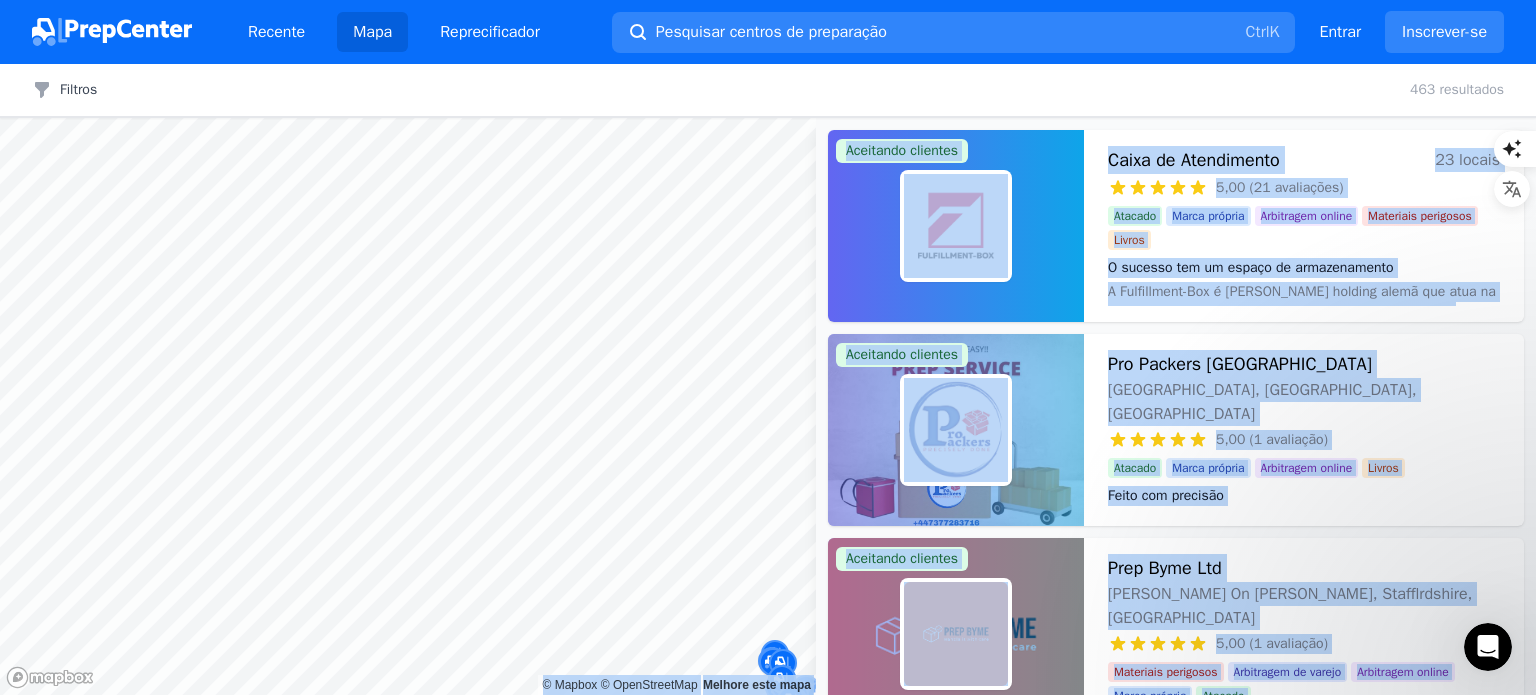 click on "Recente Mapa Reprecificador Pesquisar centros de preparação Ctrl  K Abra o menu principal Entrar Inscrever-se Filtros Filtros Limpar tudo 463 resultados Mapa © Mapbox    © OpenStreetMap    Melhore este mapa Aceitando clientes Caixa de Atendimento 23 locais 5,00 (21 avaliações) O sucesso tem um espaço de armazenamento Atacado Marca própria Arbitragem online Materiais perigosos Livros O sucesso tem um espaço de armazenamento A Fulfillment-Box é uma grande holding alemã que atua na manutenção de armazéns e fornece serviços de logística terceirizada para e-commerce. Atualmente, a empresa possui armazéns de atendimento em diversos países da Europa, Turquia, Canadá, EUA e China. A Fulfillment-Box oferece uma gama completa de serviços de atendimento de pedidos para e-commerce. Assumimos total responsabilidade pelo armazenamento de mercadorias, coleta, embalagem, envio de pedidos e tratamento de devoluções. Aceitando clientes Pro Packers Reino Unido Colne, Lancashire, GB 5,00 (1 avaliação) alo" at bounding box center [768, 347] 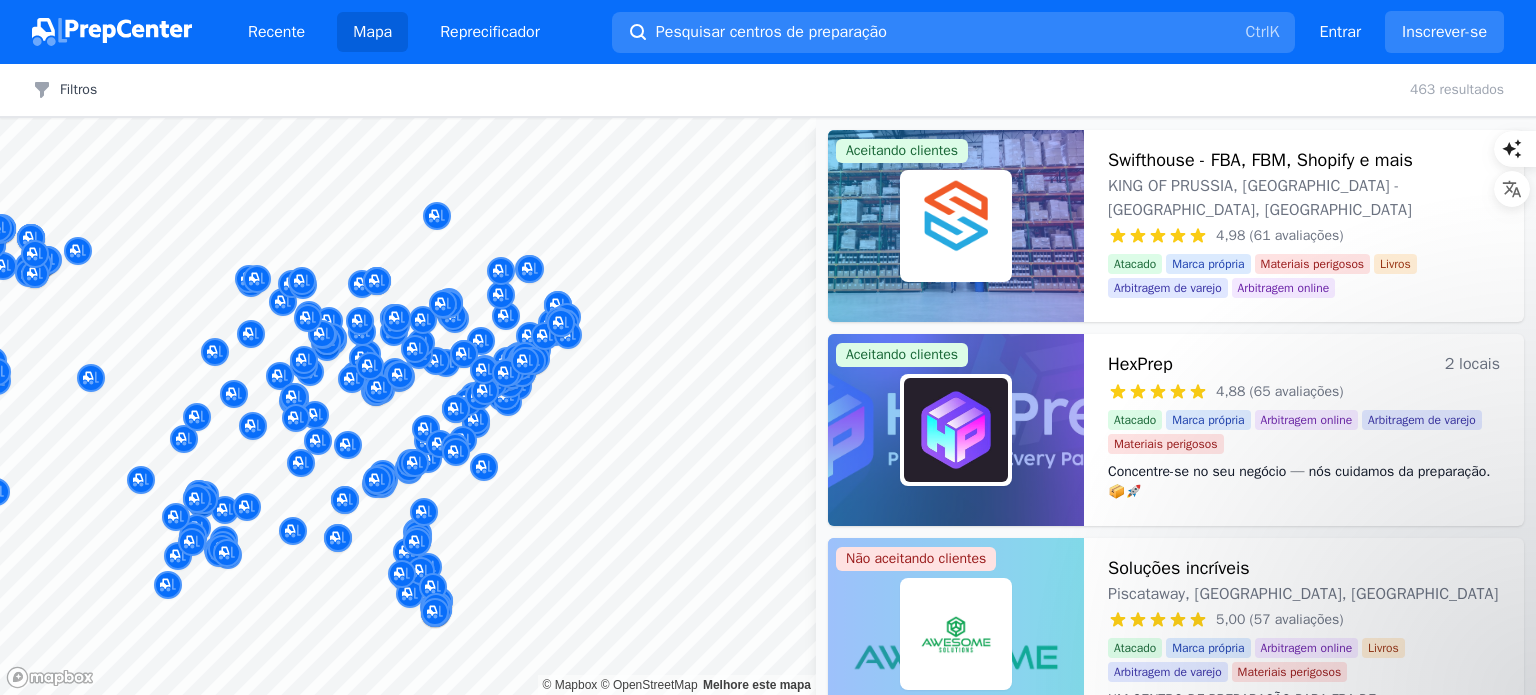 scroll, scrollTop: 0, scrollLeft: 0, axis: both 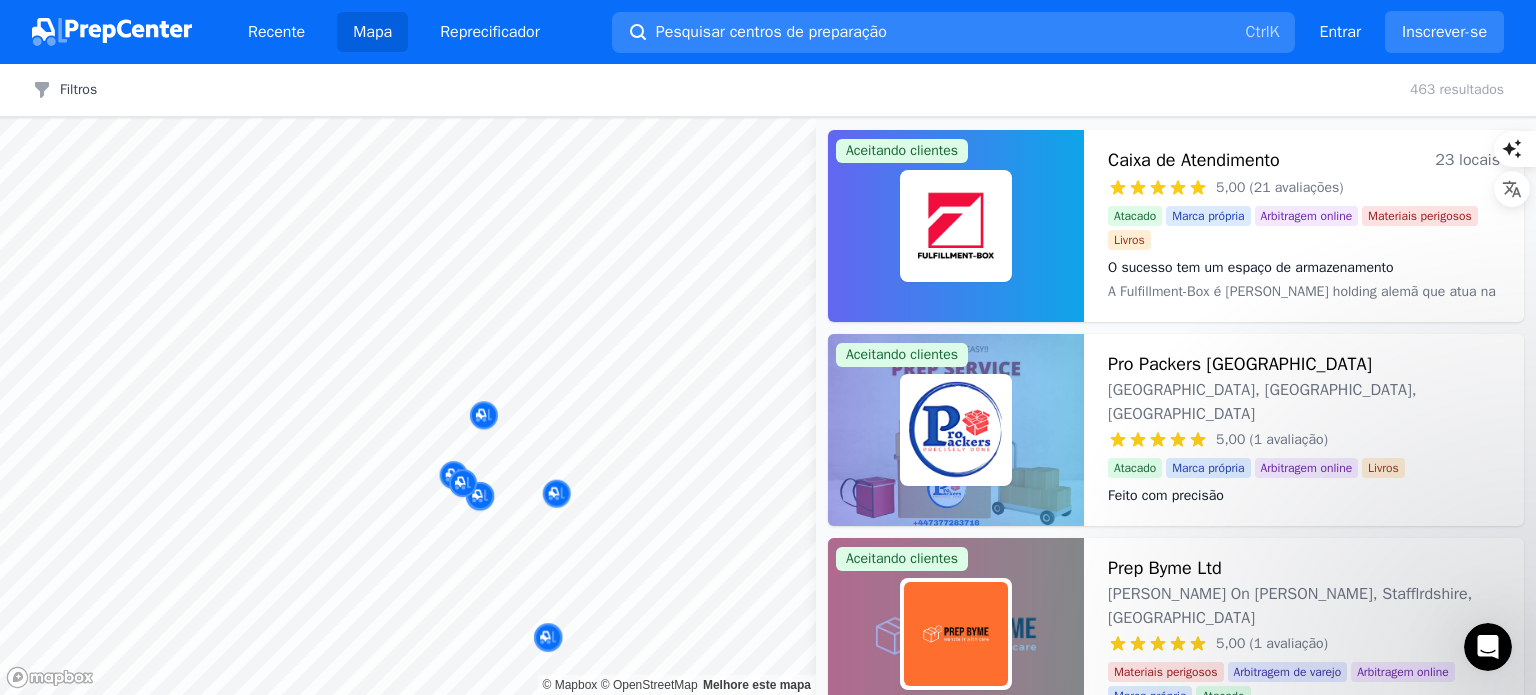 click on "Recente Mapa Reprecificador Pesquisar centros de preparação Ctrl  K Abra o menu principal Entrar Inscrever-se Filtros Filtros Limpar tudo 463 resultados Mapa © Mapbox    © OpenStreetMap    Melhore este mapa Aceitando clientes Caixa de Atendimento 23 locais 5,00 (21 avaliações) O sucesso tem um espaço de armazenamento Atacado Marca própria Arbitragem online Materiais perigosos Livros O sucesso tem um espaço de armazenamento A Fulfillment-Box é [PERSON_NAME] holding alemã que atua na manutenção de armazéns e fornece serviços de logística terceirizada para e-commerce. Atualmente, a empresa possui armazéns de atendimento em diversos países da [GEOGRAPHIC_DATA], [GEOGRAPHIC_DATA], [GEOGRAPHIC_DATA], [GEOGRAPHIC_DATA] e [GEOGRAPHIC_DATA]. A Fulfillment-Box oferece [PERSON_NAME] completa de serviços de atendimento de pedidos para e-commerce. Assumimos total responsabilidade pelo armazenamento de mercadorias, [PERSON_NAME], embalagem, envio de pedidos e tratamento de devoluções. Aceitando clientes Pro Packers [GEOGRAPHIC_DATA], [GEOGRAPHIC_DATA], [GEOGRAPHIC_DATA] 5,00 (1 avaliação) alo" at bounding box center [768, 347] 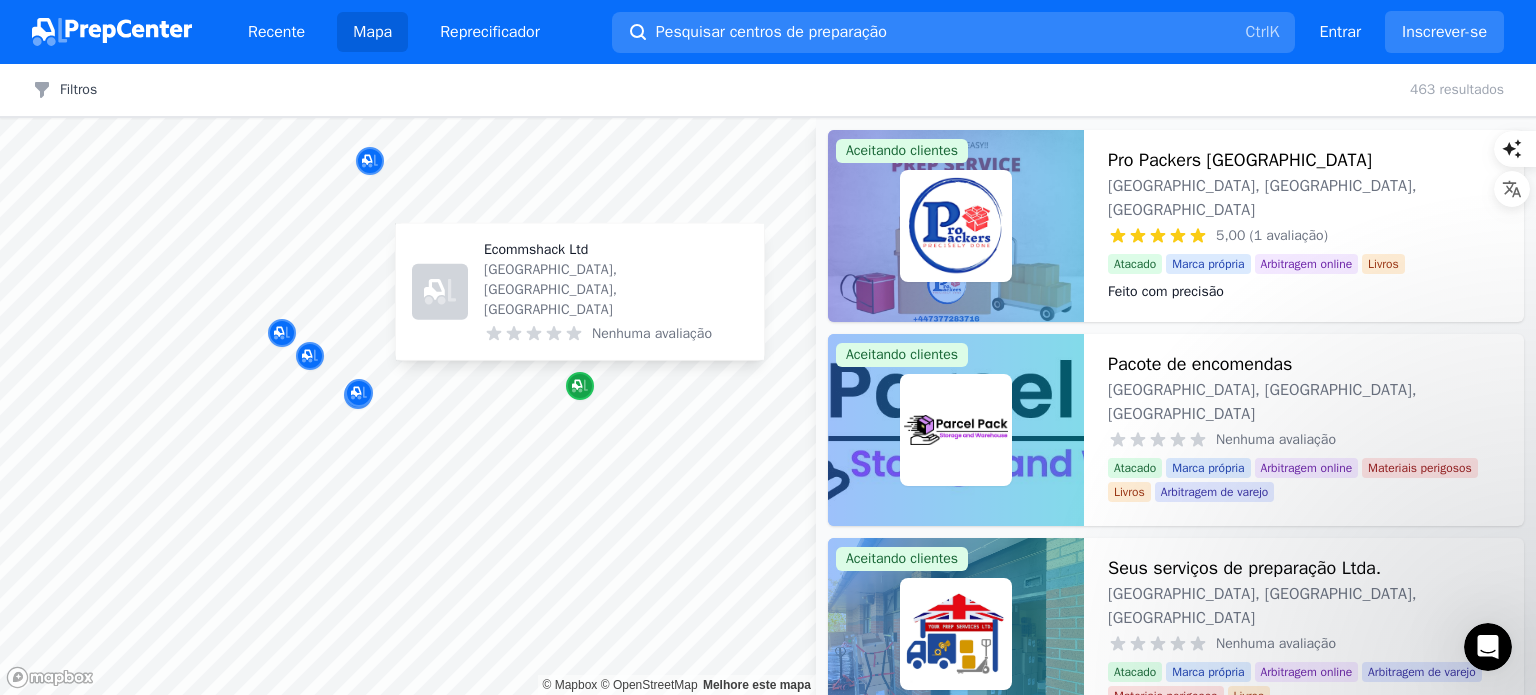 click 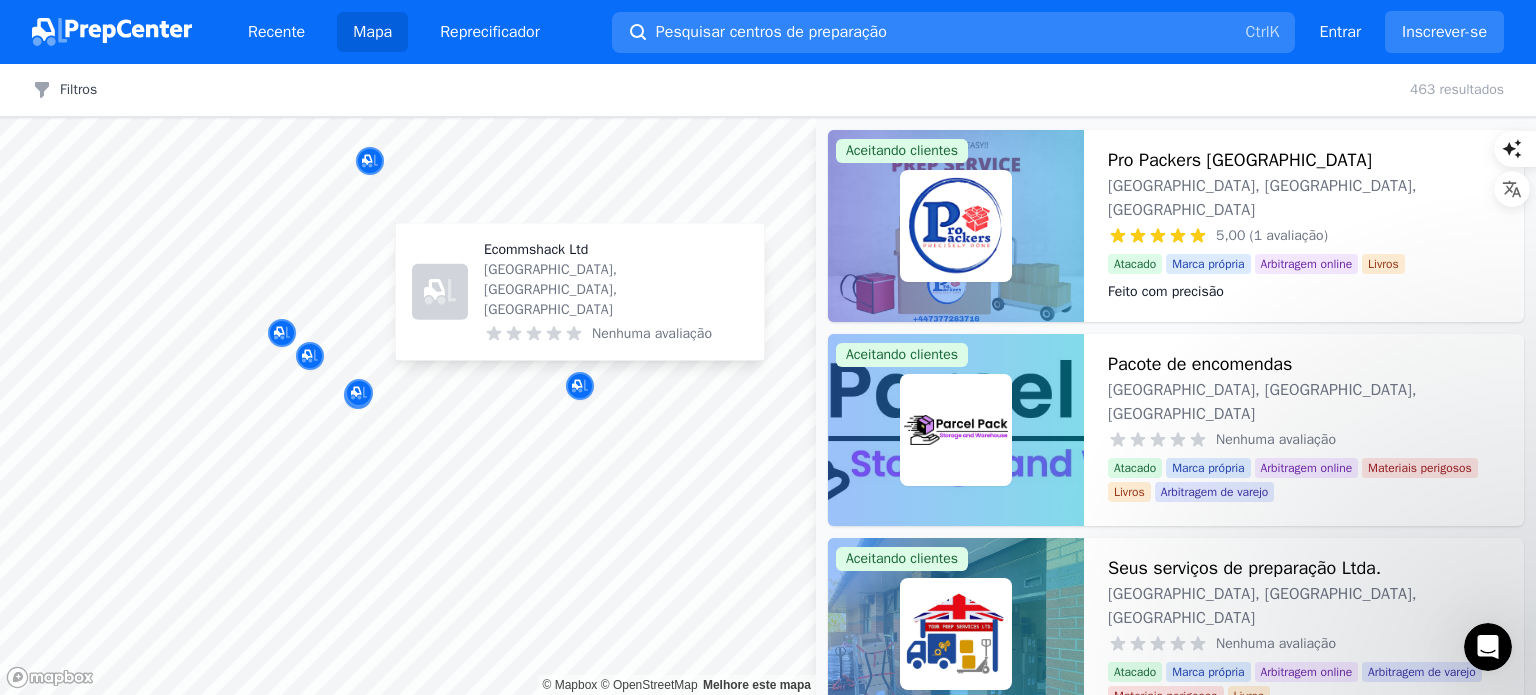 click on "Ecommshack Ltd" at bounding box center [536, 249] 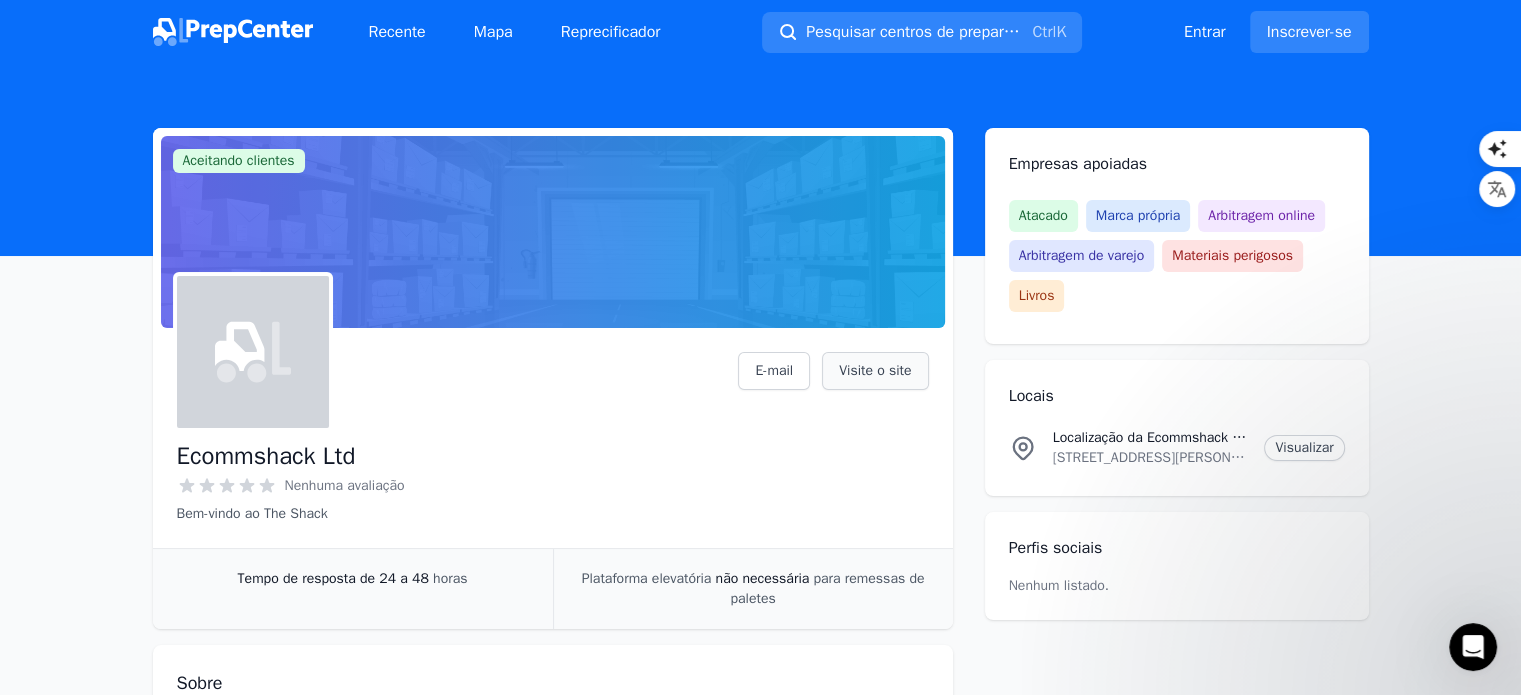 click on "Visite o site" at bounding box center (875, 370) 